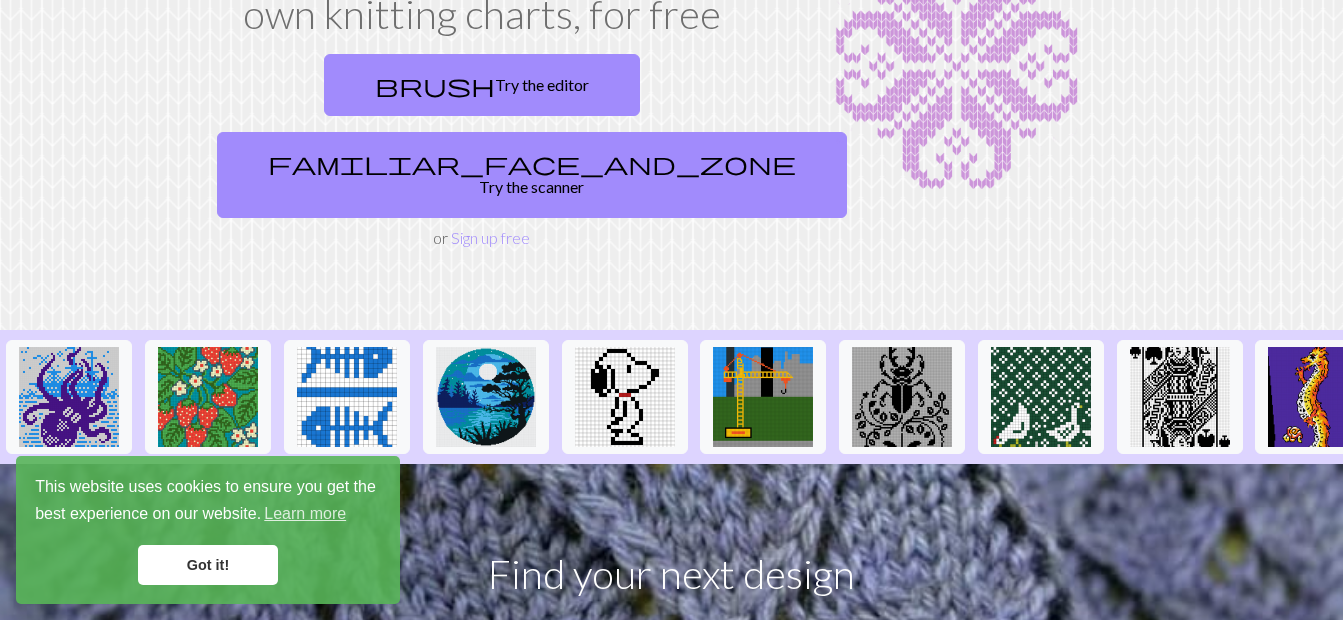 scroll, scrollTop: 200, scrollLeft: 0, axis: vertical 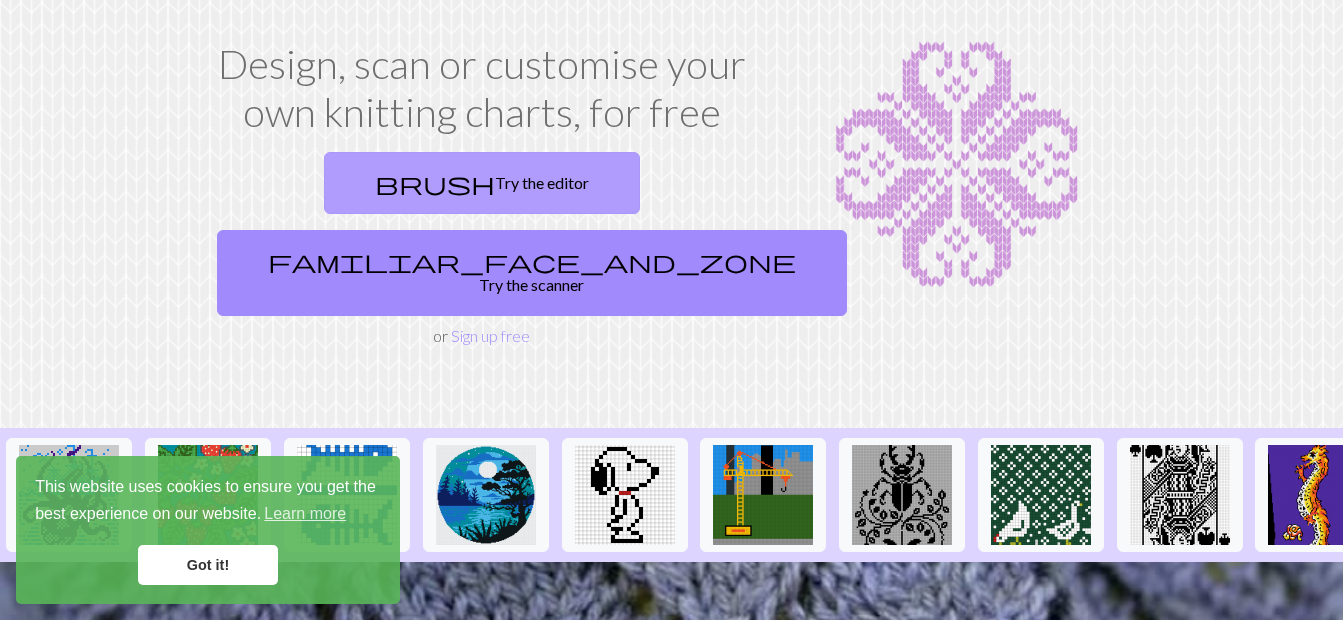 click on "brush  Try the editor" at bounding box center [482, 183] 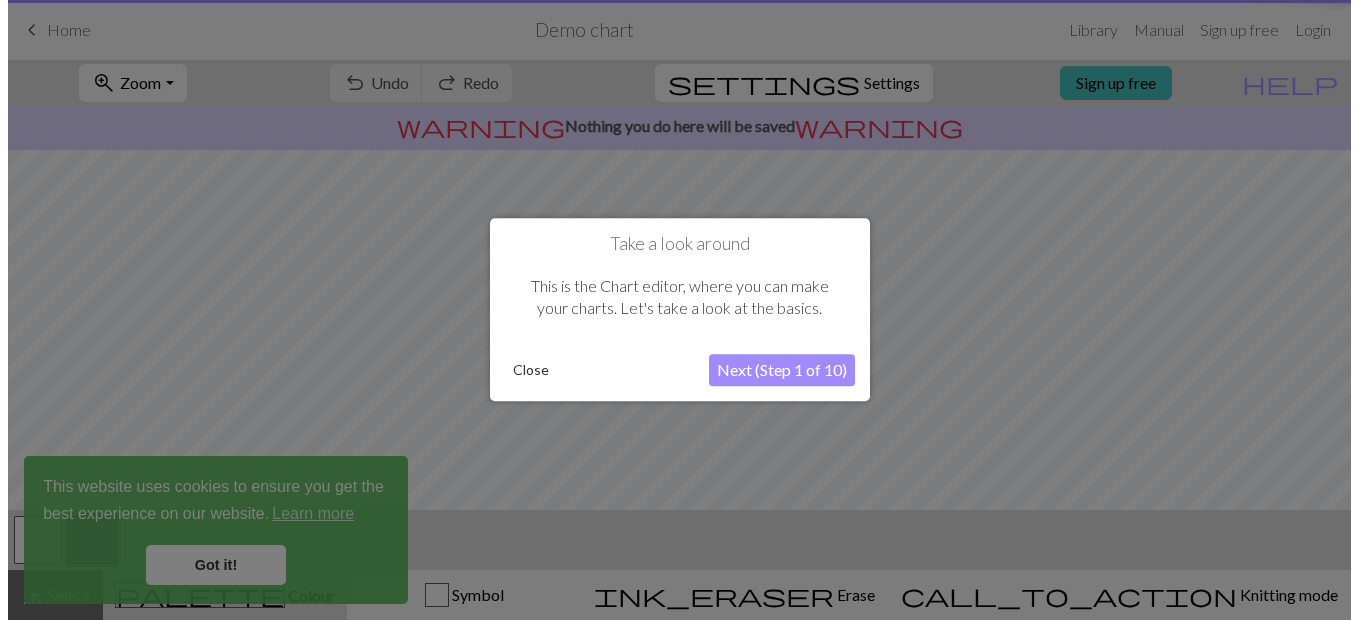 scroll, scrollTop: 0, scrollLeft: 0, axis: both 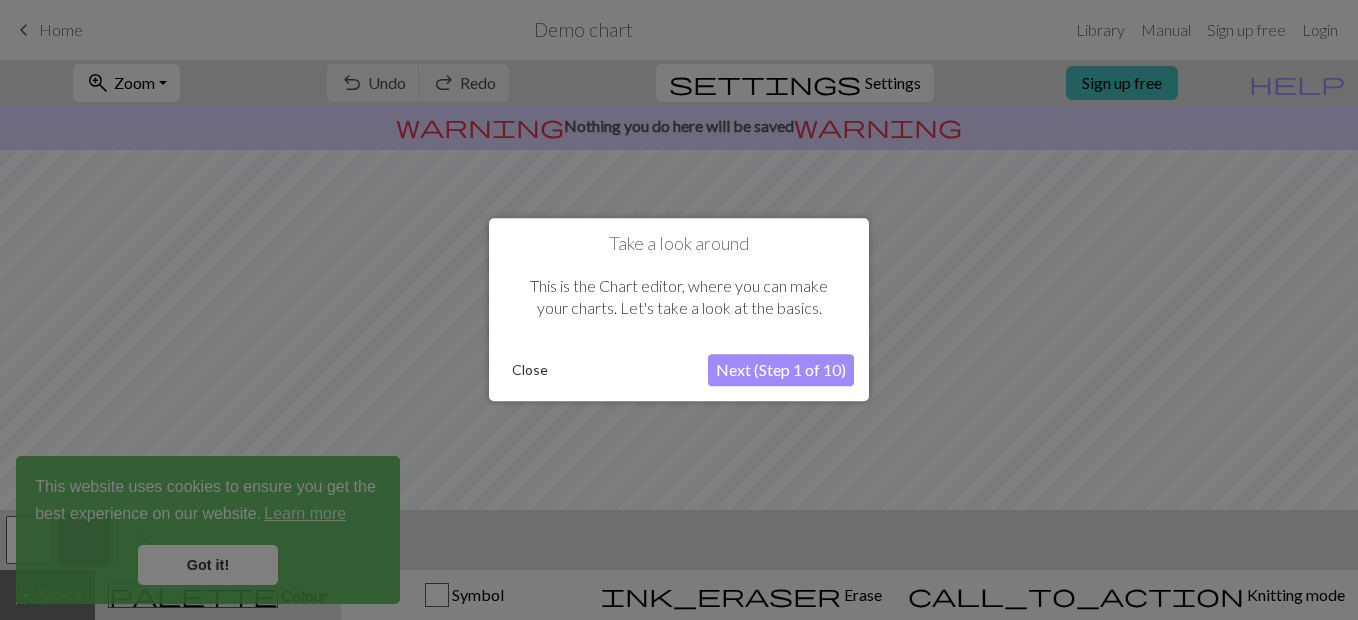 click on "Next (Step 1 of 10)" at bounding box center [781, 371] 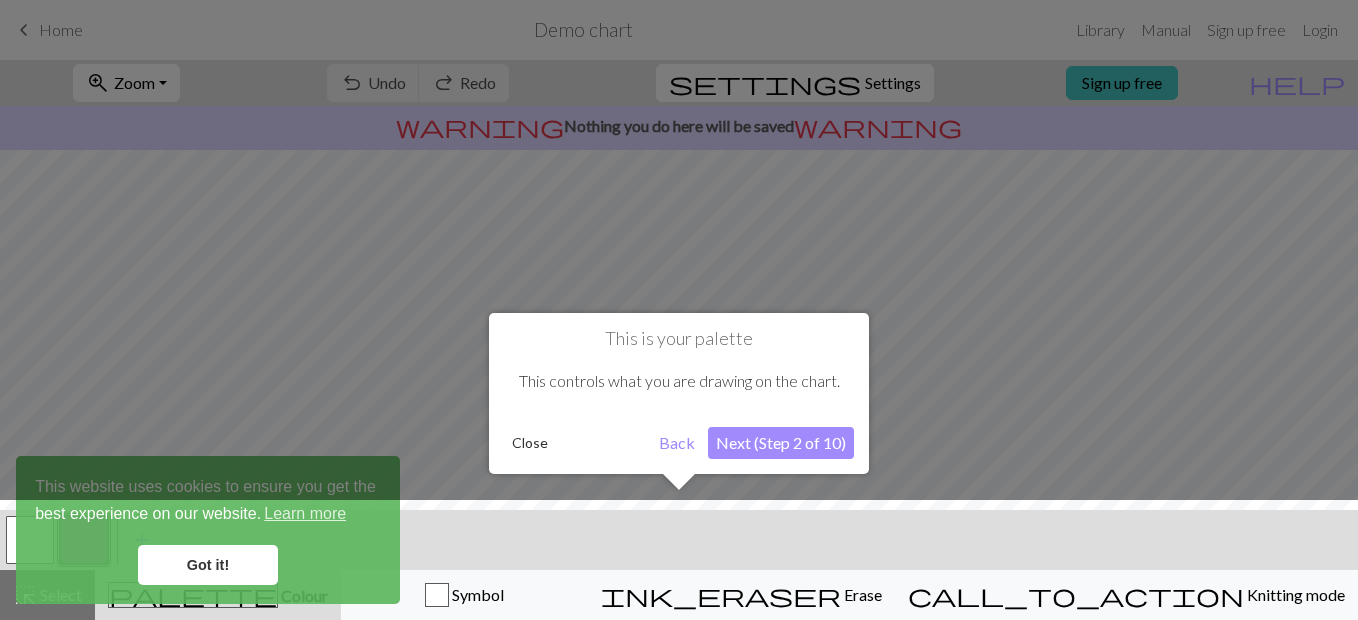 click on "Next (Step 2 of 10)" at bounding box center [781, 443] 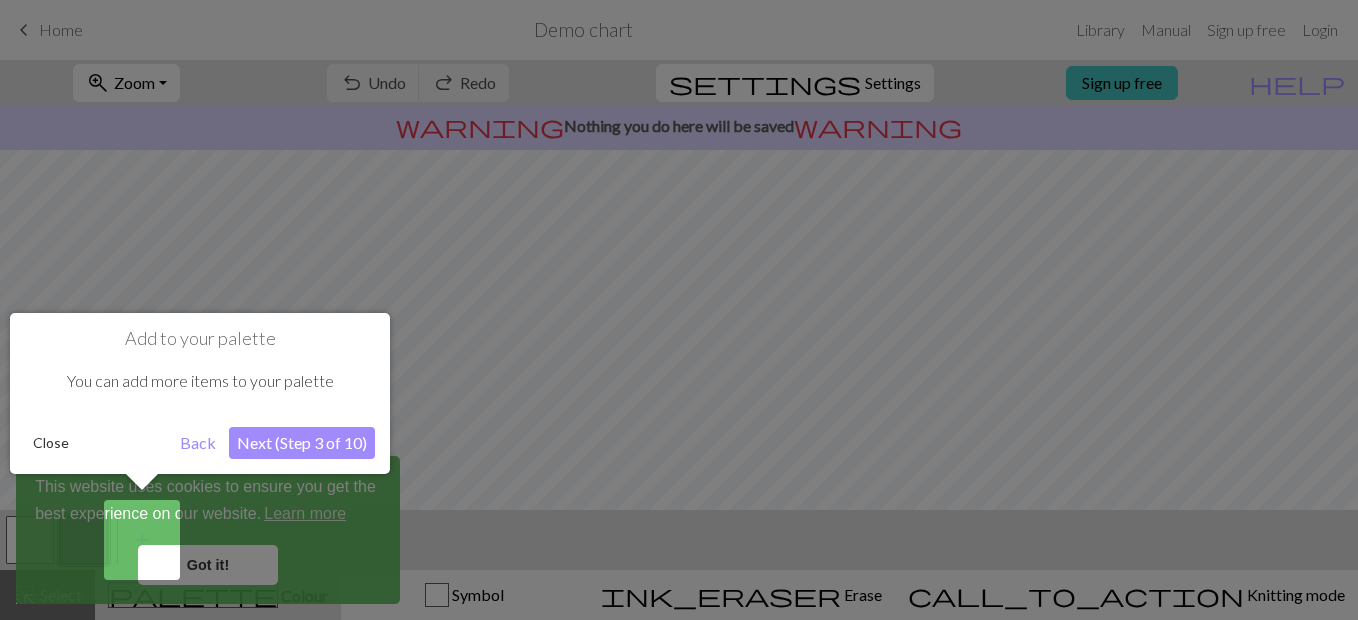 click at bounding box center (679, 310) 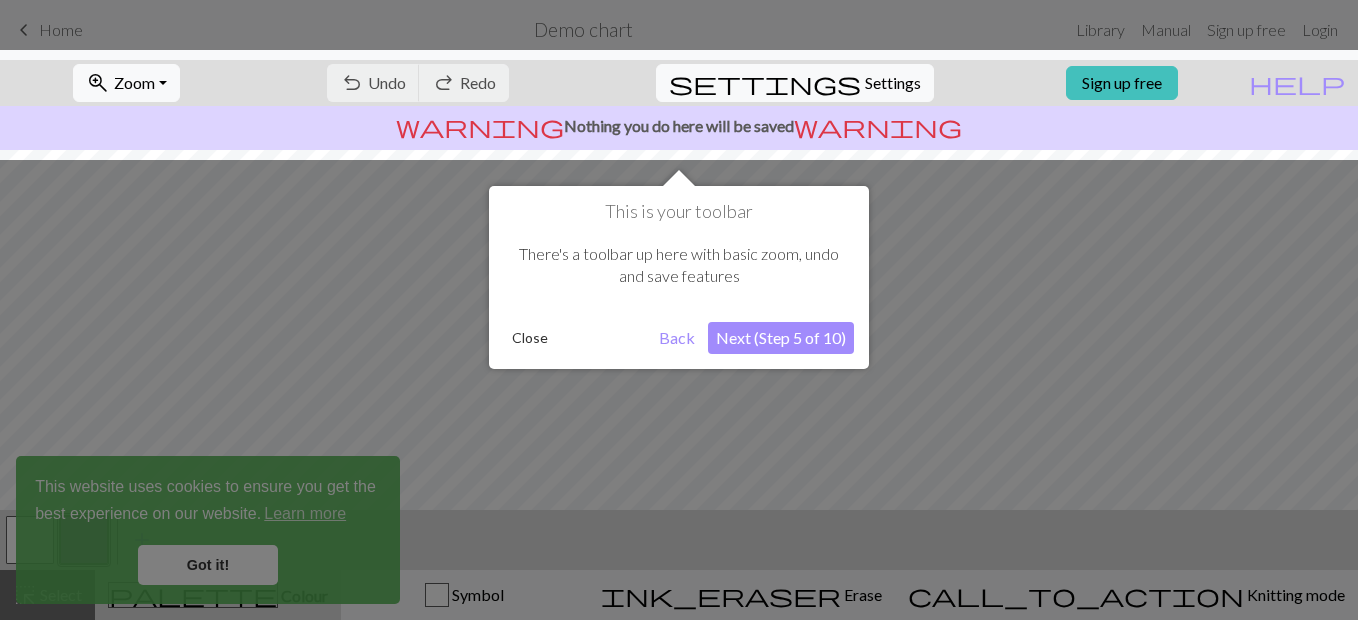 click on "Next (Step 5 of 10)" at bounding box center (781, 338) 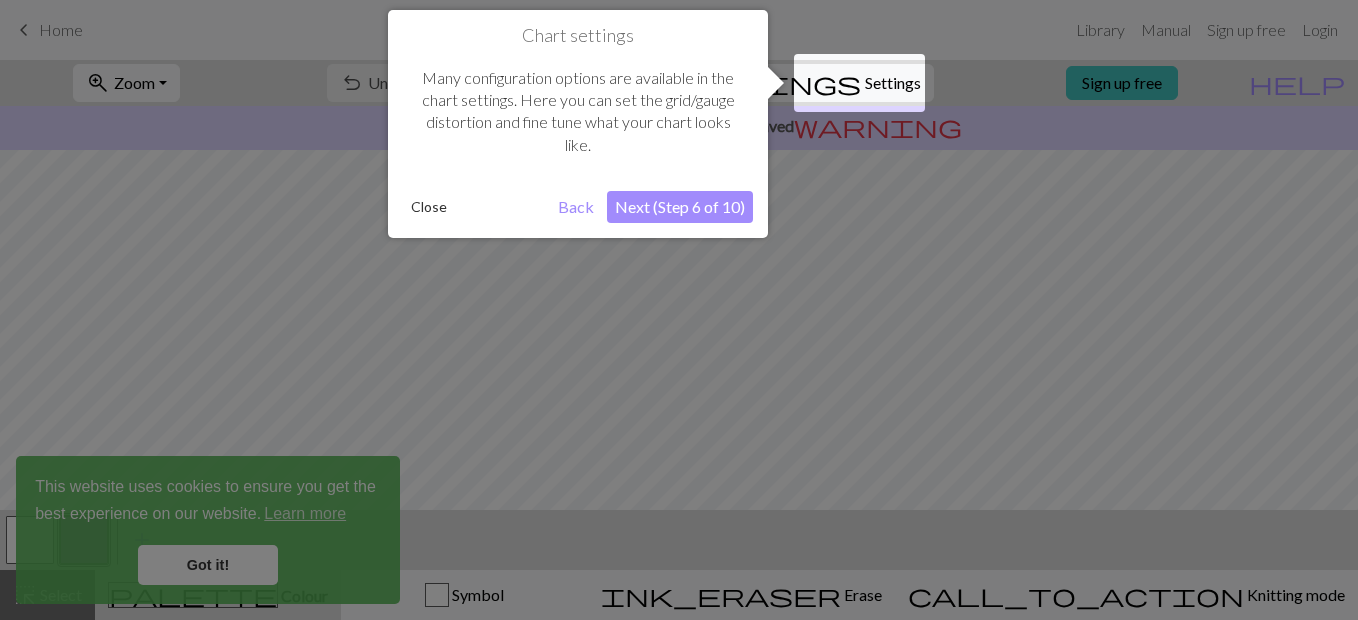 click at bounding box center [679, 310] 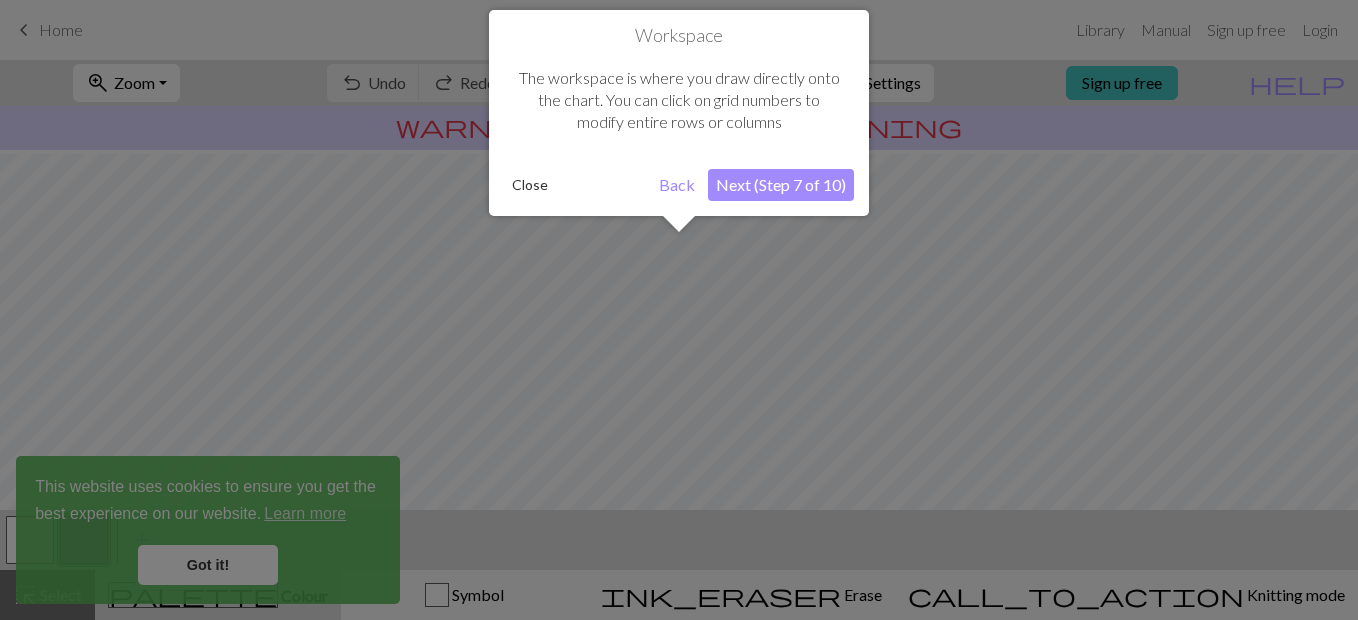 click at bounding box center (679, 310) 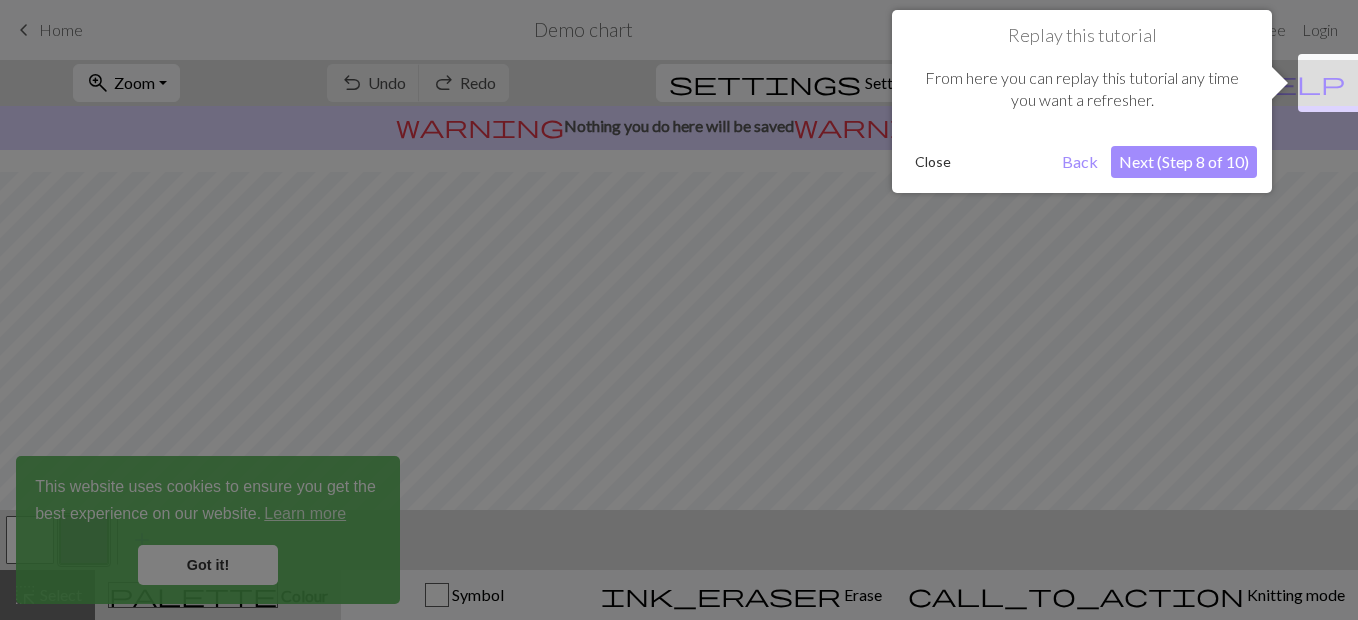 scroll, scrollTop: 120, scrollLeft: 0, axis: vertical 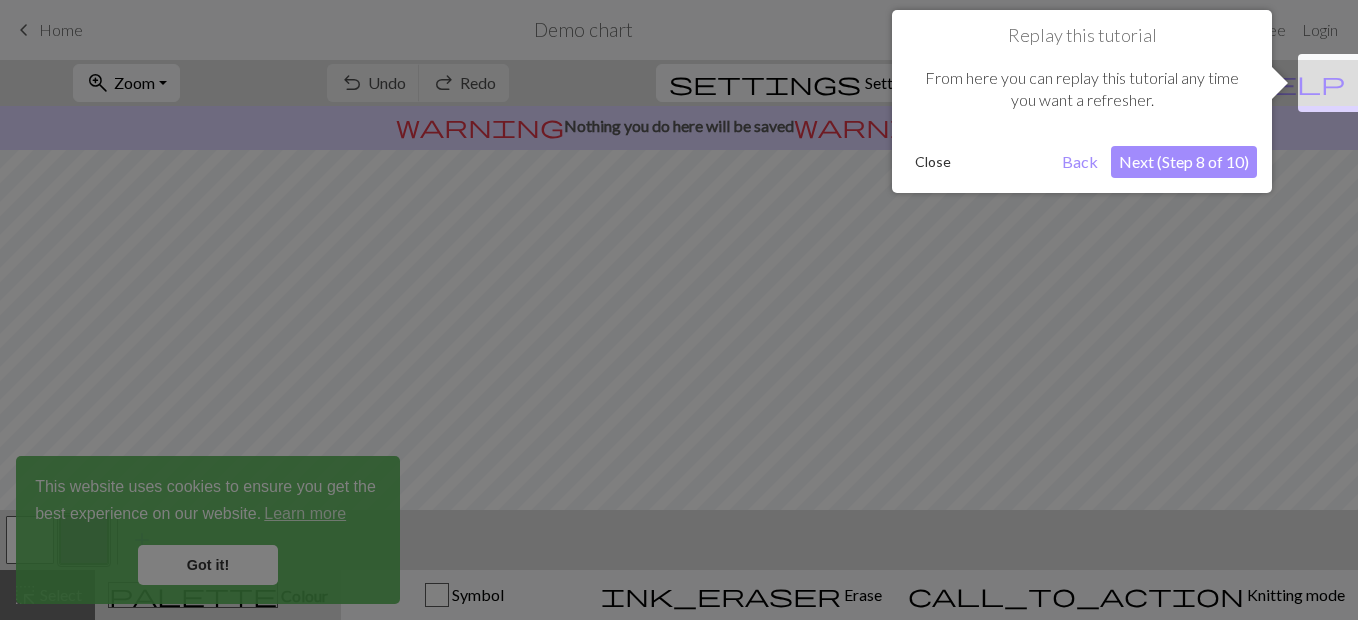 click at bounding box center [679, 310] 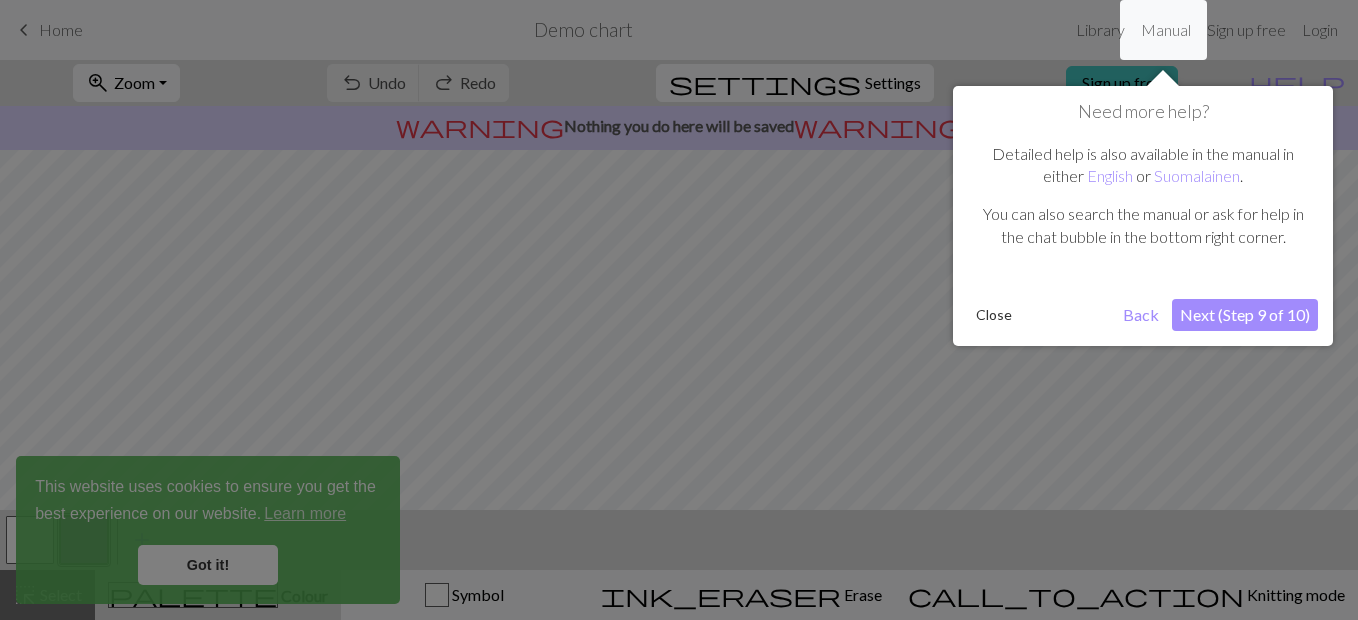 click at bounding box center (679, 310) 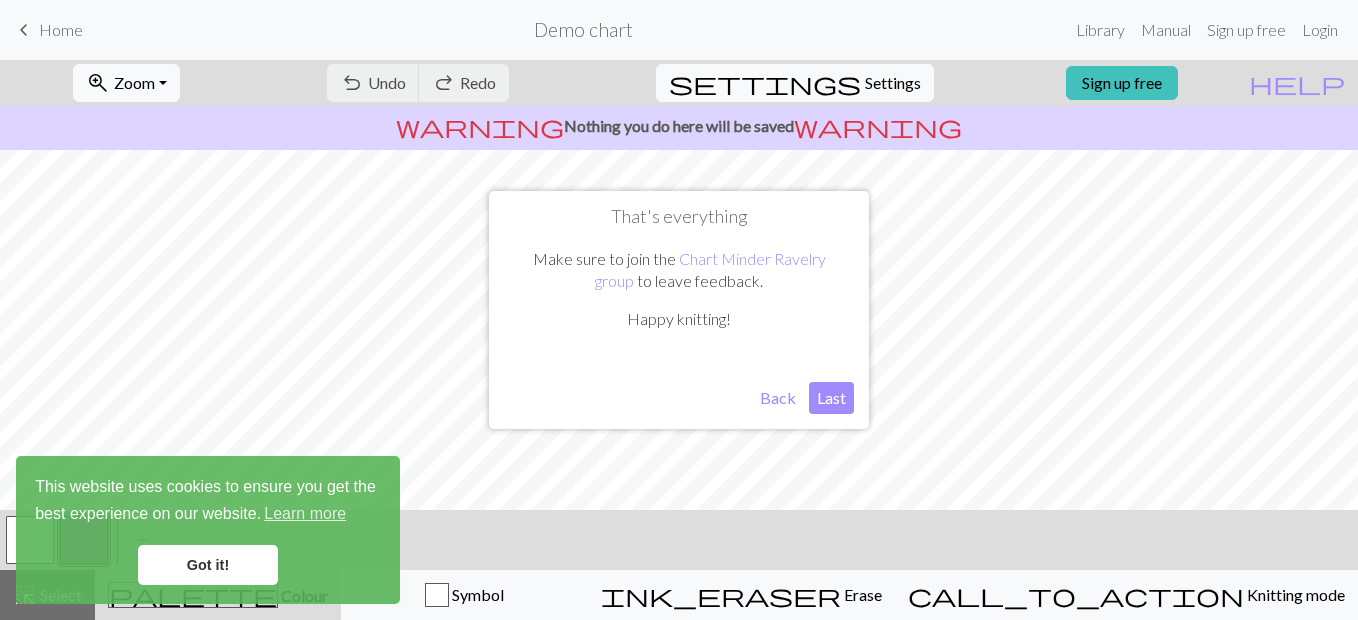 click on "Home" at bounding box center (61, 29) 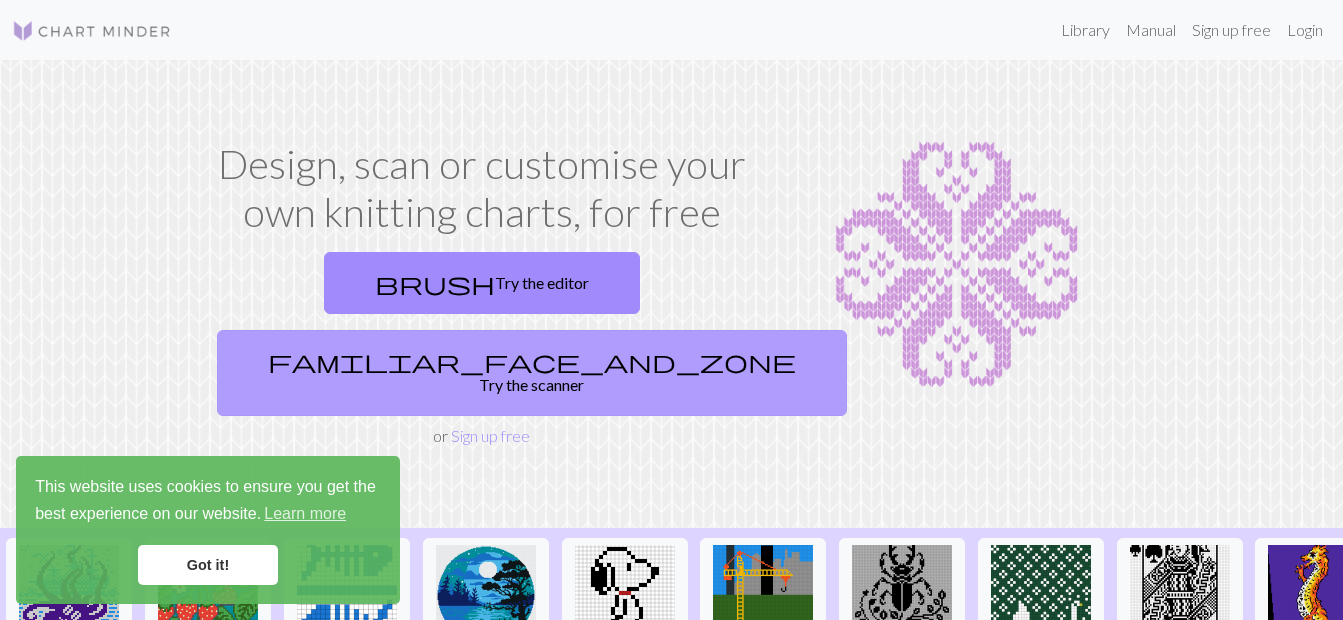 click on "familiar_face_and_zone  Try the scanner" at bounding box center [532, 373] 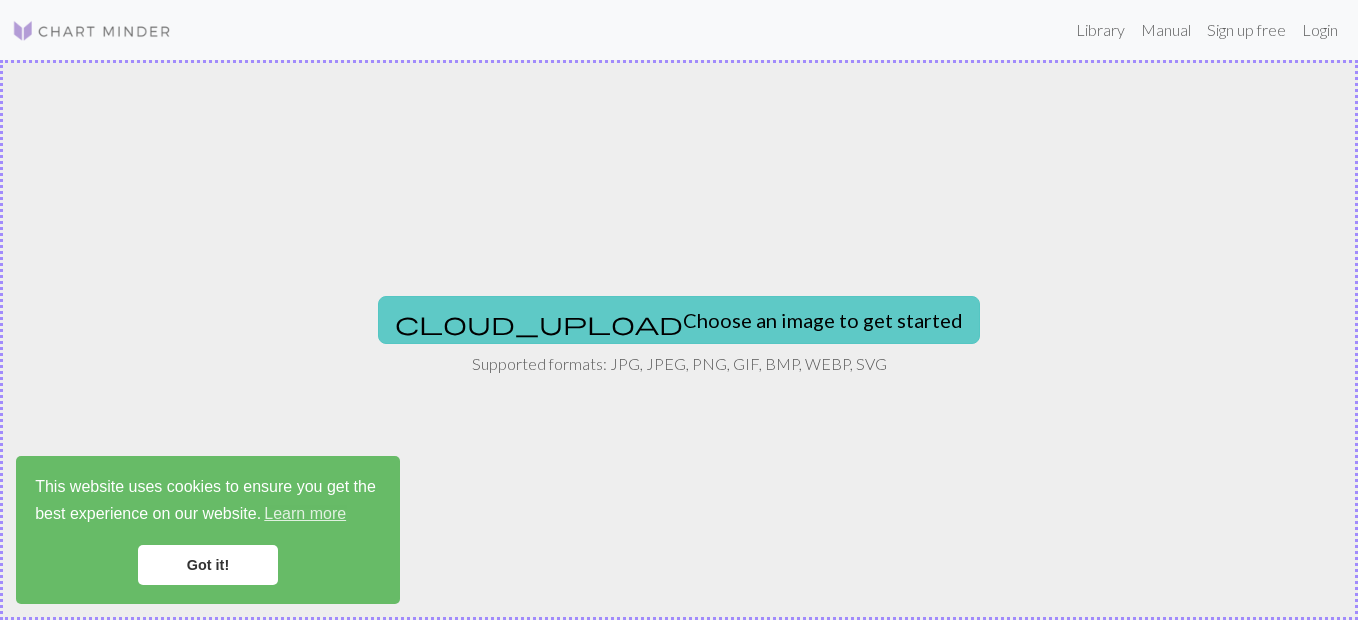 click on "cloud_upload  Choose an image to get started" at bounding box center (679, 320) 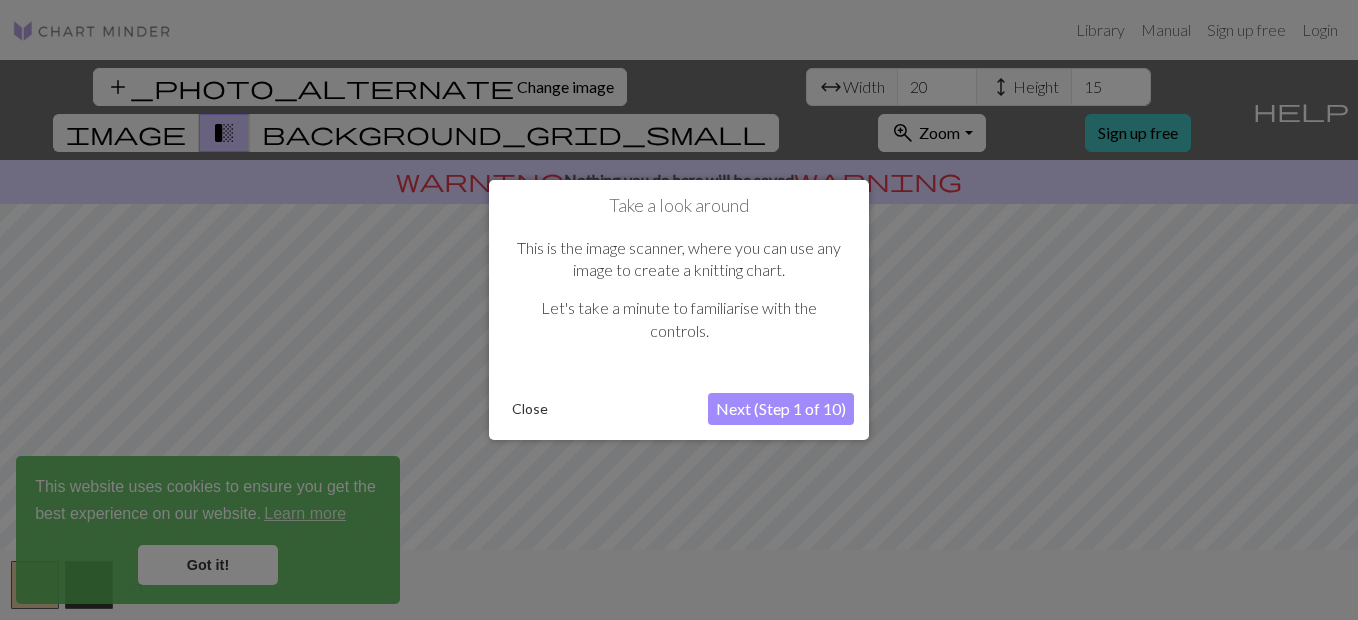 click on "Next (Step 1 of 10)" at bounding box center (781, 409) 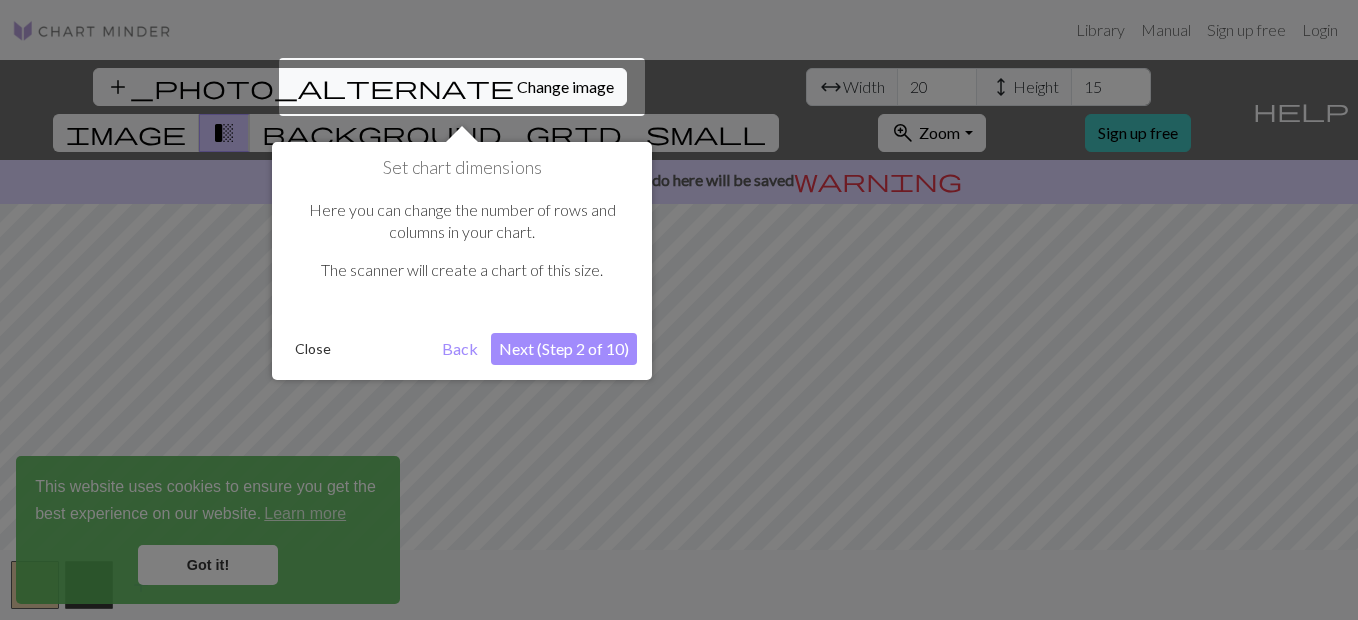 click on "Next (Step 2 of 10)" at bounding box center (564, 349) 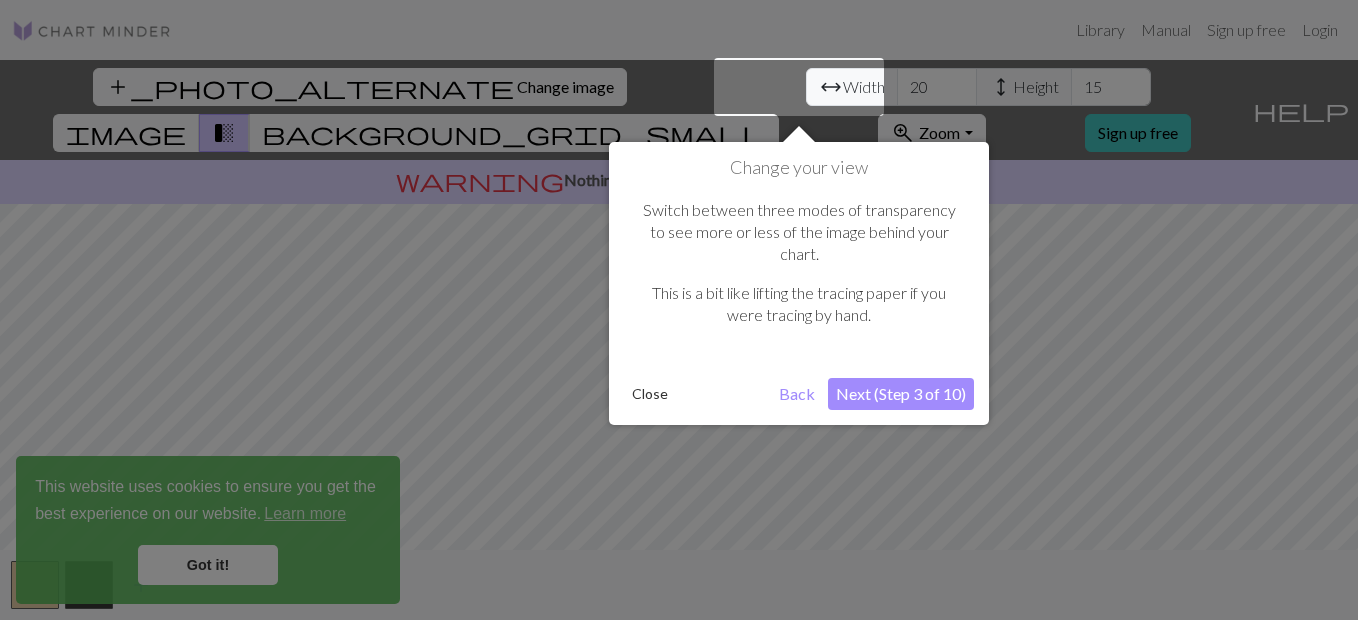 click on "Next (Step 3 of 10)" at bounding box center (901, 394) 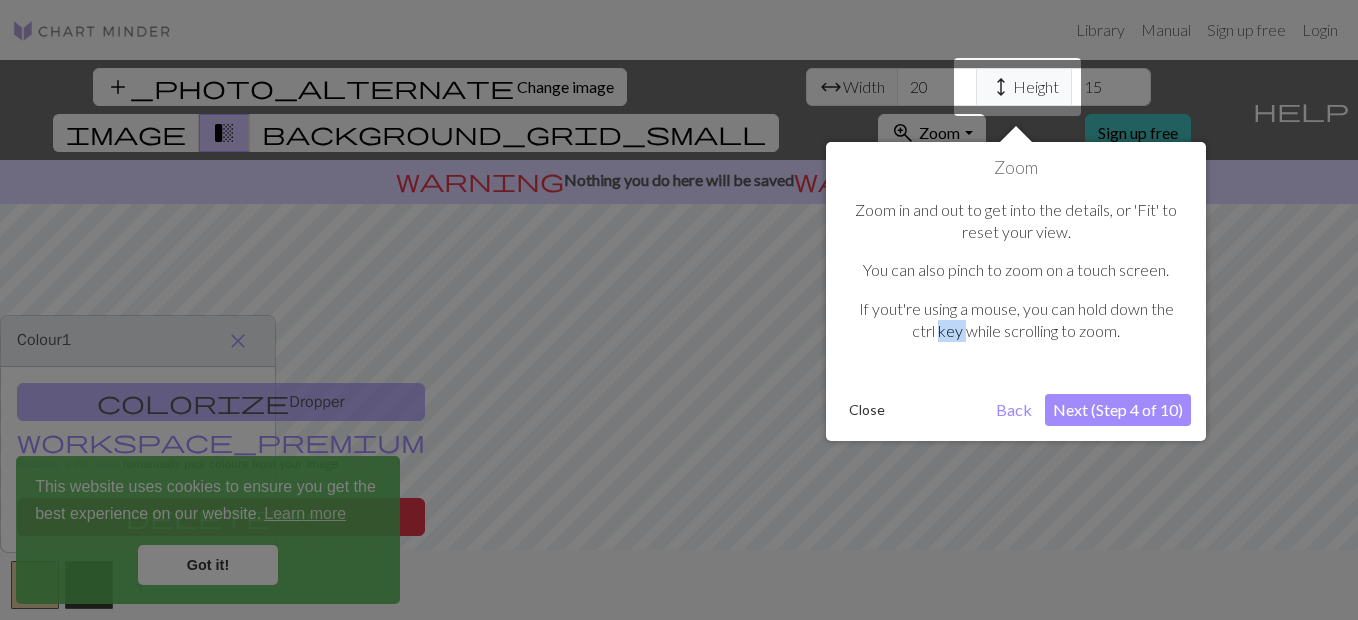 click on "Zoom in and out to get into the details, or 'Fit' to reset your view. You can also pinch to zoom on a touch screen. If yout're using a mouse, you can hold down the ctrl key while scrolling to zoom." at bounding box center [1016, 279] 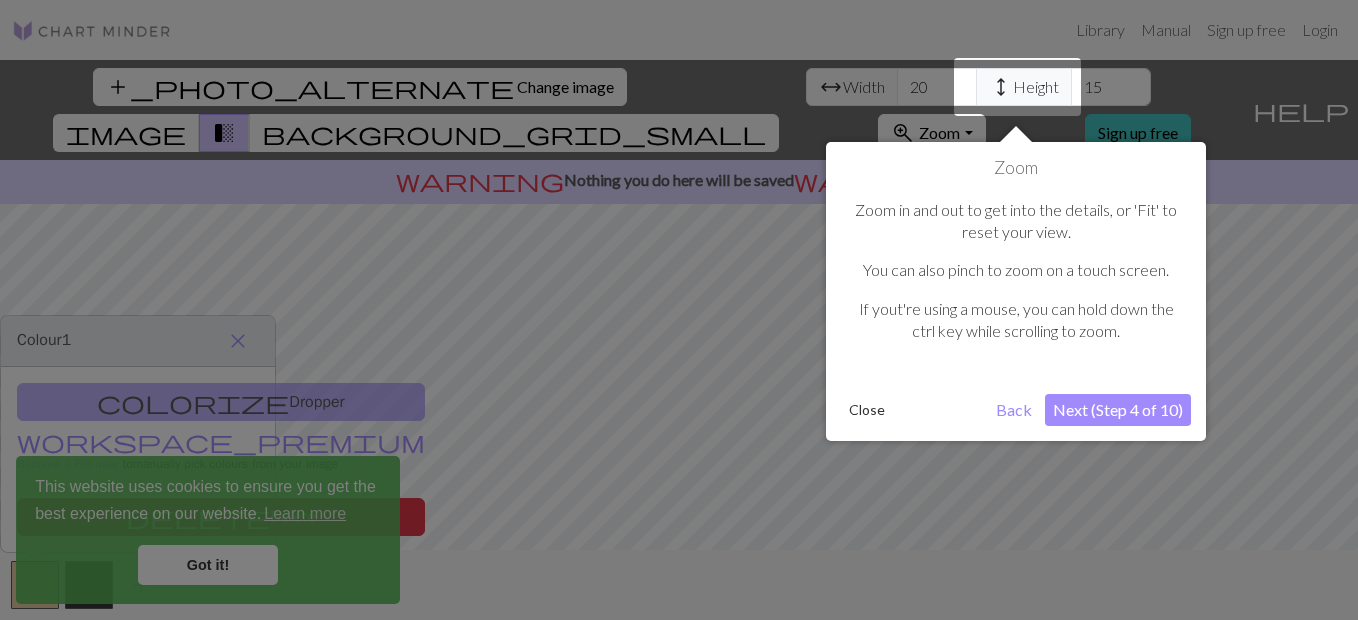 drag, startPoint x: 942, startPoint y: 364, endPoint x: 1114, endPoint y: 426, distance: 182.83325 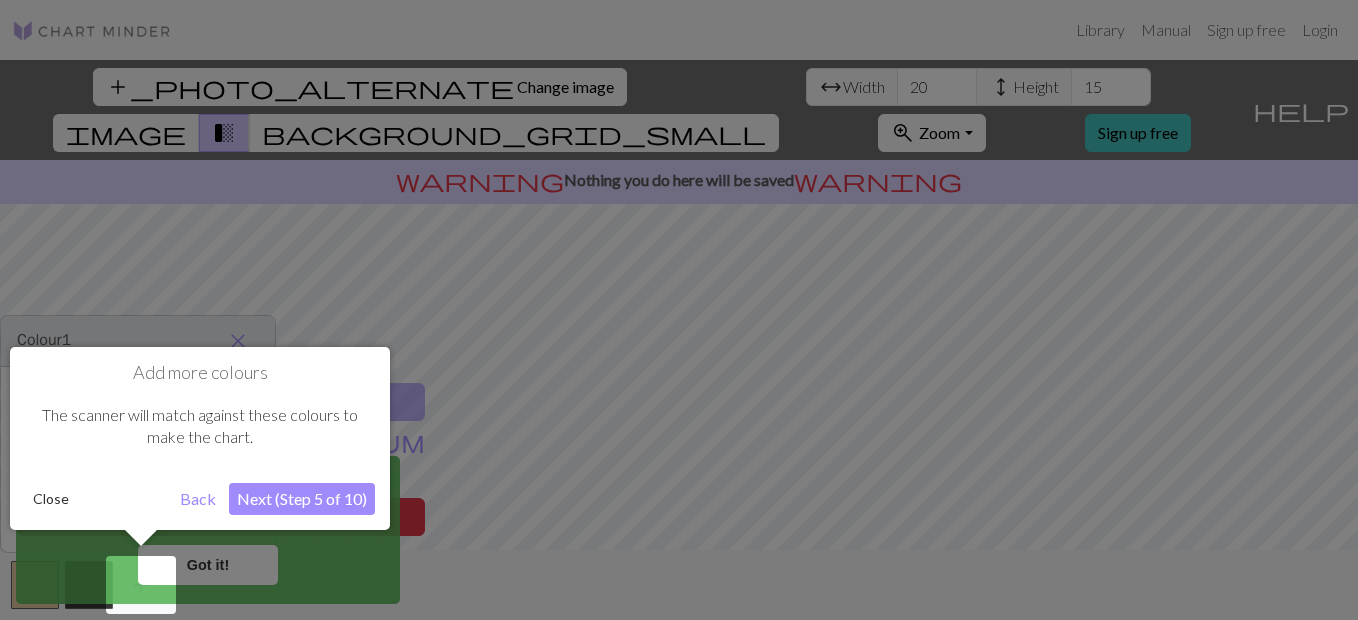 click at bounding box center [679, 310] 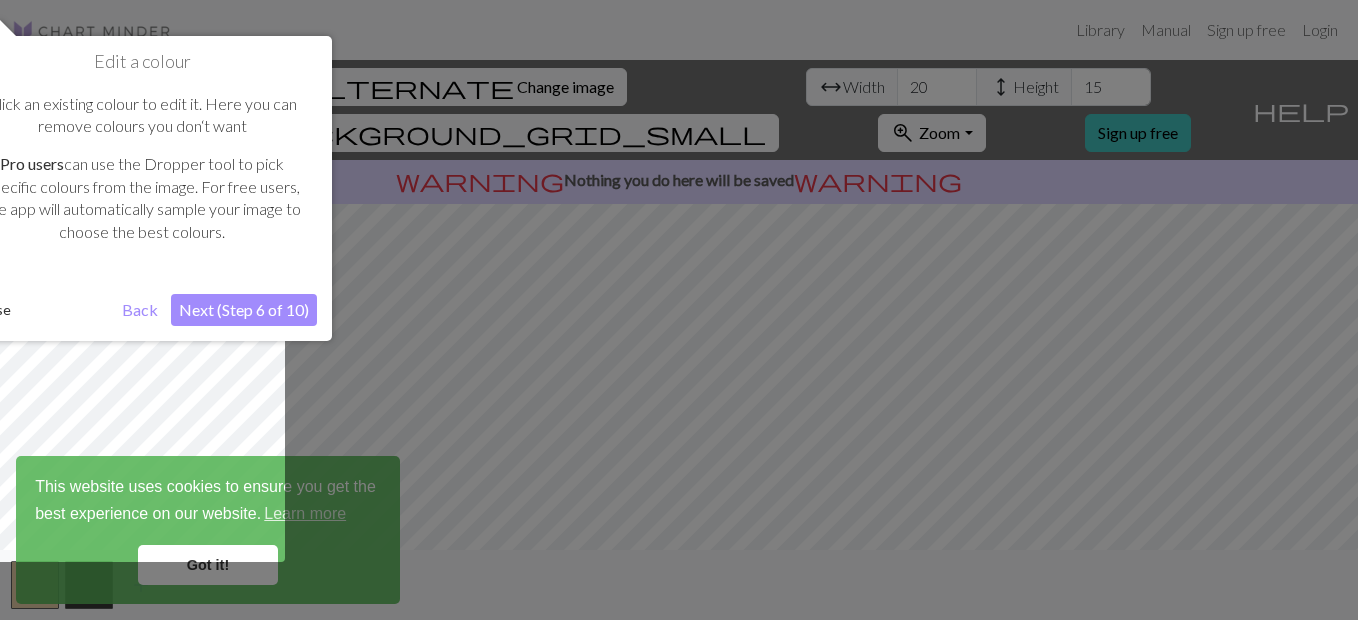 click at bounding box center [679, 310] 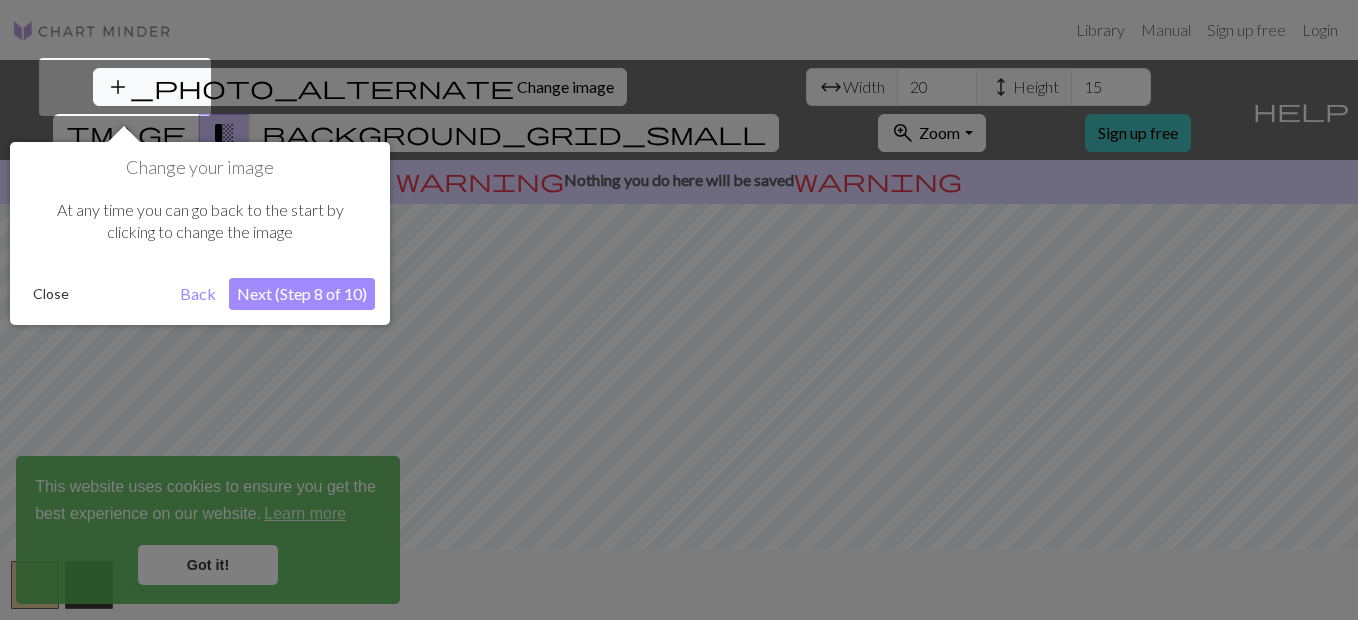 click at bounding box center (679, 310) 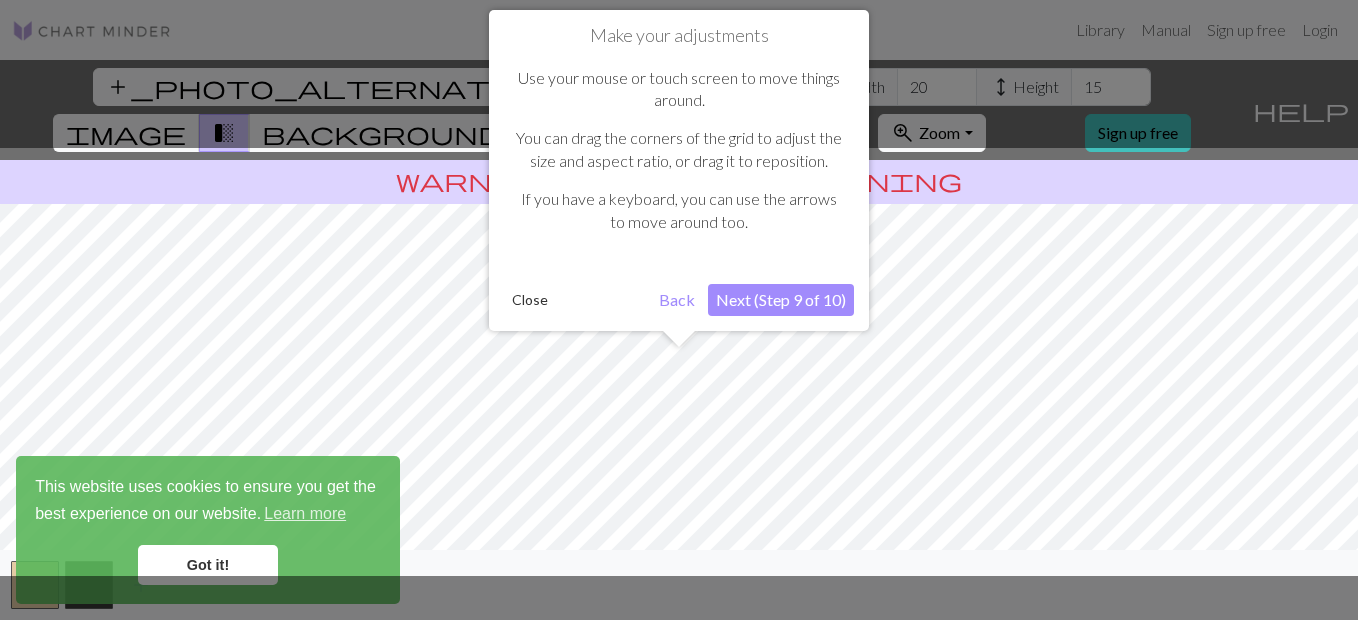 click at bounding box center [679, 362] 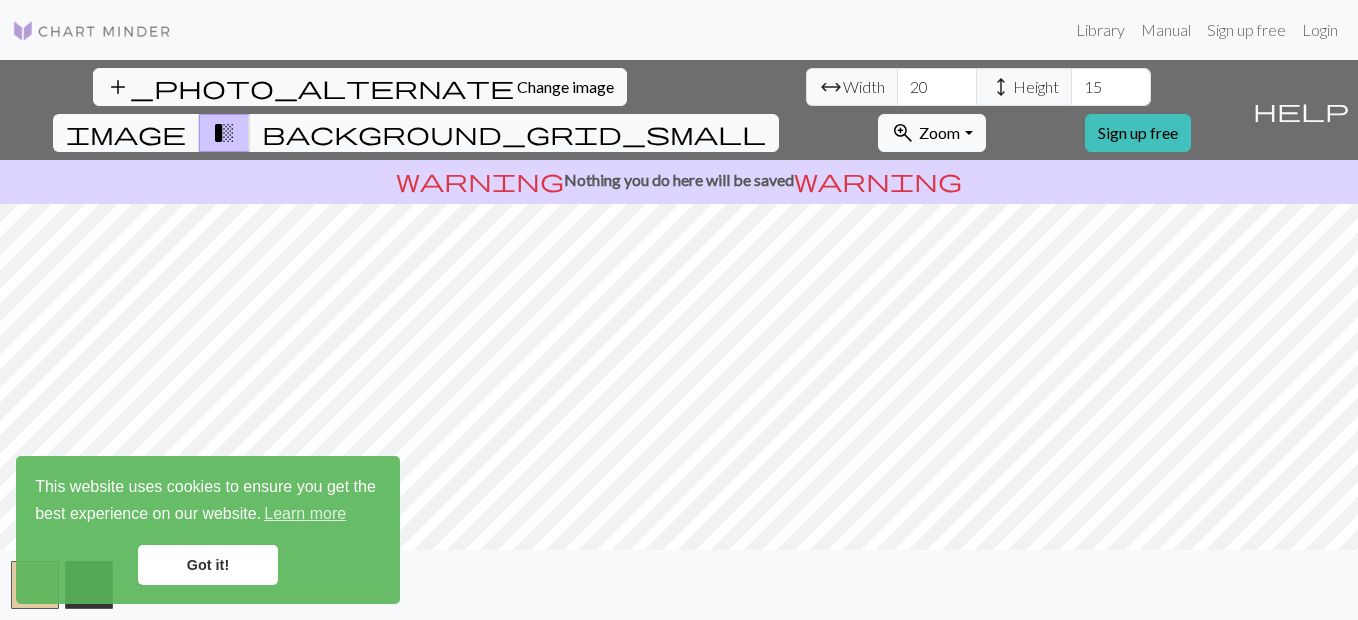click on "Got it!" at bounding box center (208, 565) 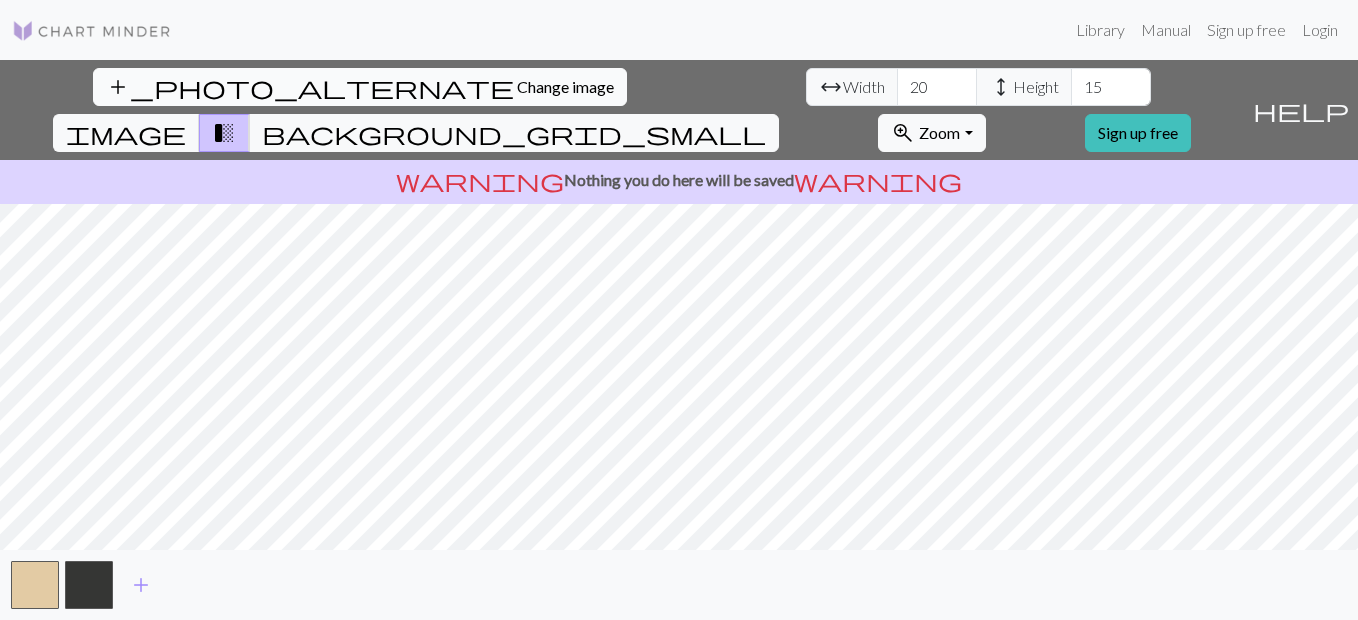 click on "add_photo_alternate   Change image" at bounding box center (360, 87) 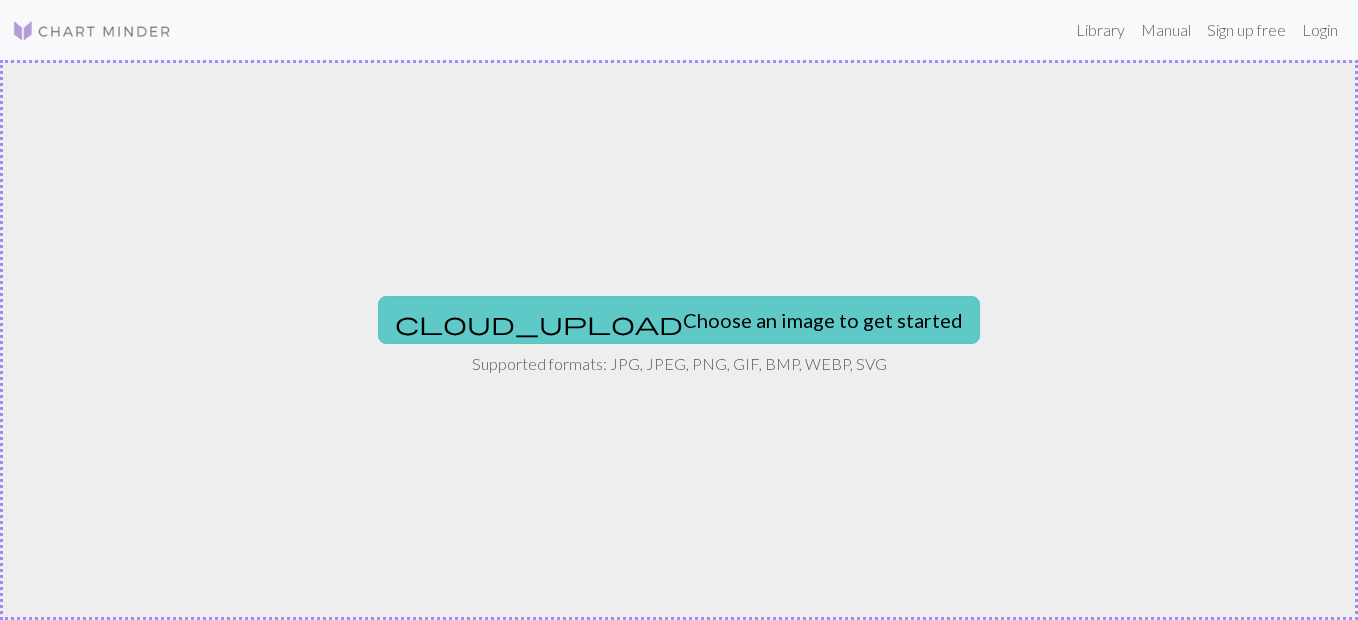 click on "cloud_upload  Choose an image to get started" at bounding box center (679, 320) 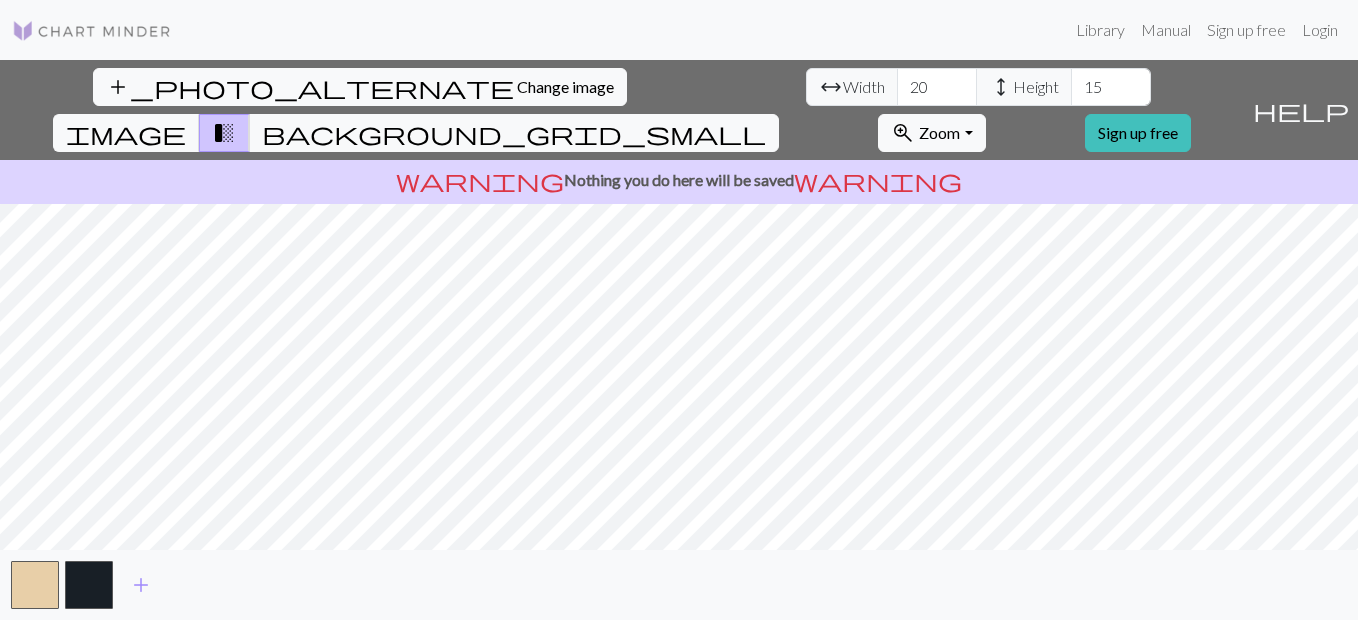click on "This website uses cookies to ensure you get the best experience on our website.  Learn more Got it! Library Manual Sign up free Login add_photo_alternate   Change image arrow_range   Width 20 height   Height 15 image transition_fade background_grid_small zoom_in Zoom Zoom Fit all Fit width Fit height 50% 100% 150% 200% Sign up free help Show me around warning  Nothing you do here will be saved  warning add Make knitting charts for free | Chart Minder" at bounding box center (679, 310) 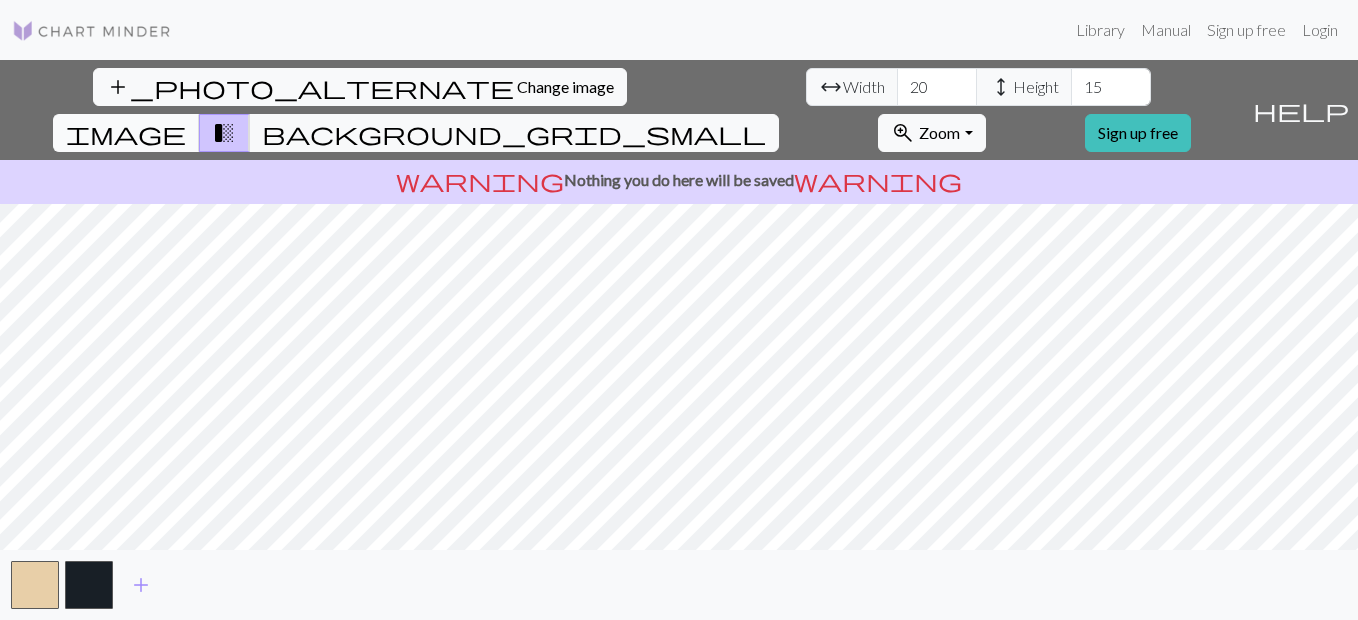 click on "image" at bounding box center (126, 133) 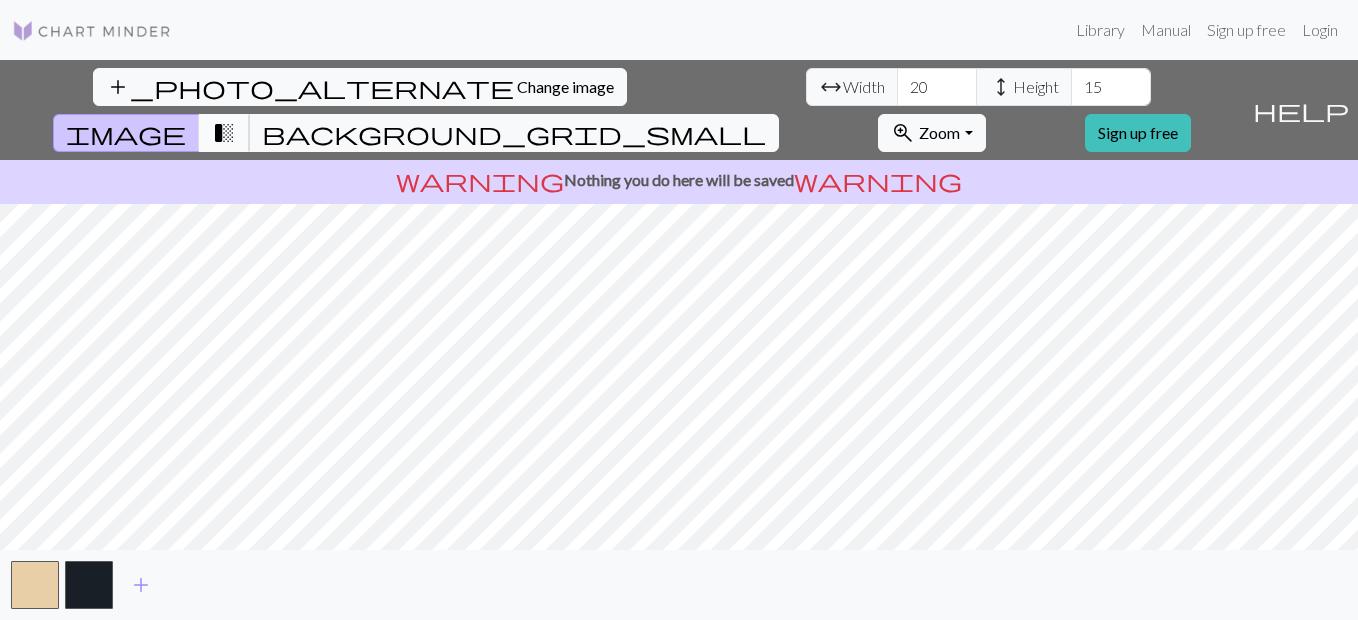 click on "transition_fade" at bounding box center [224, 133] 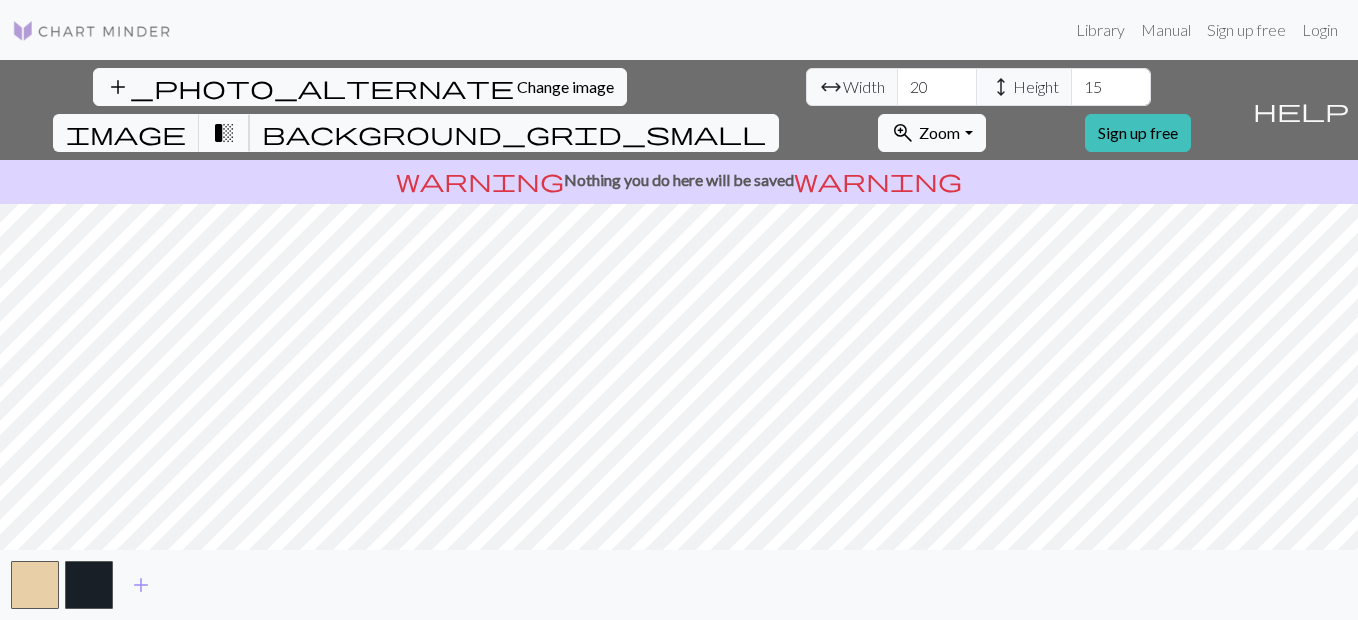 click on "transition_fade" at bounding box center (224, 133) 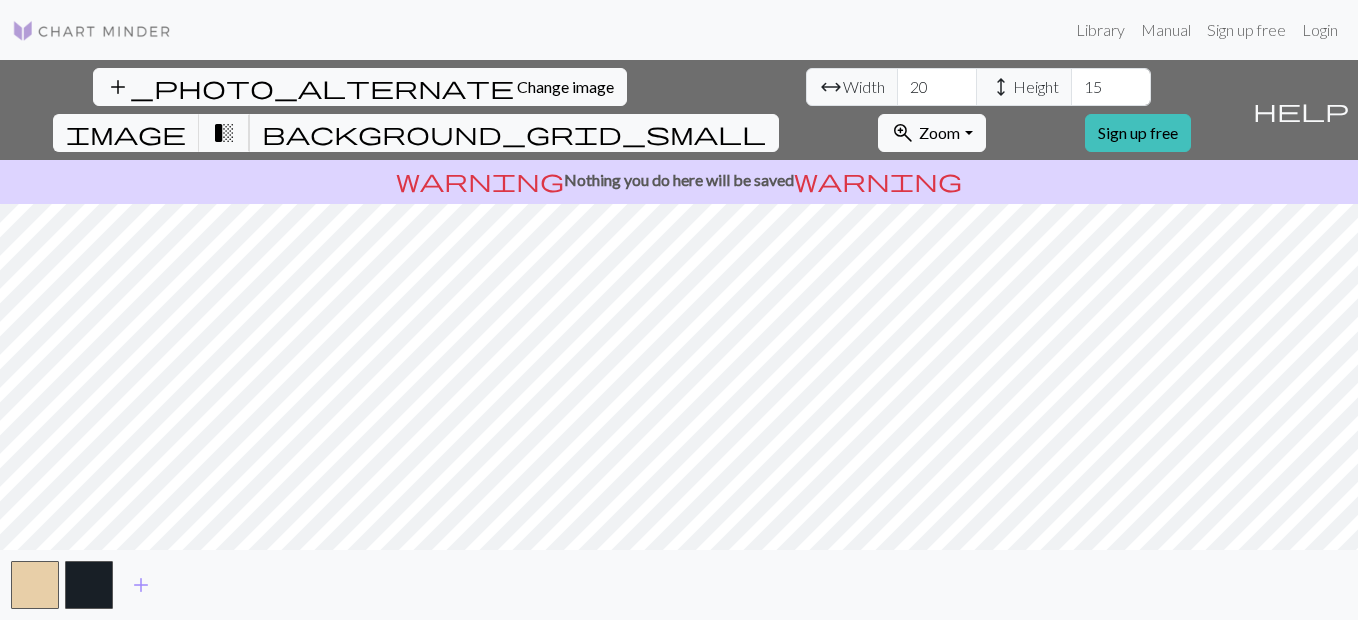 type 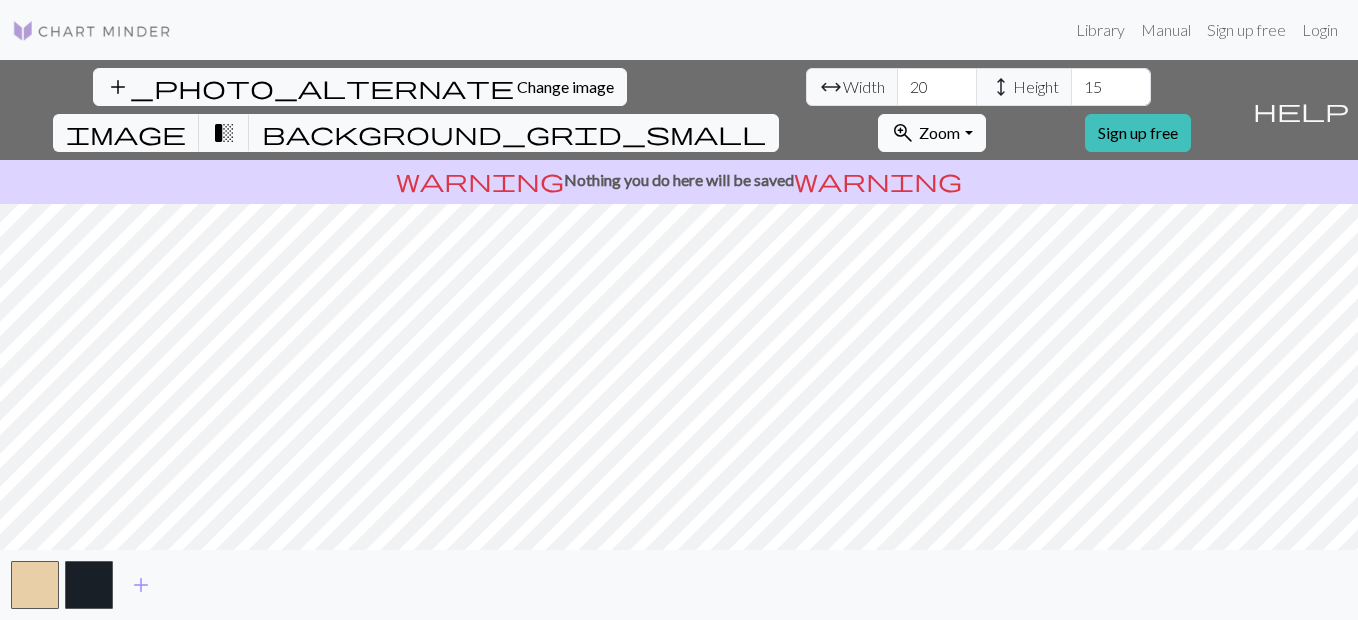 click on "zoom_in" at bounding box center (903, 133) 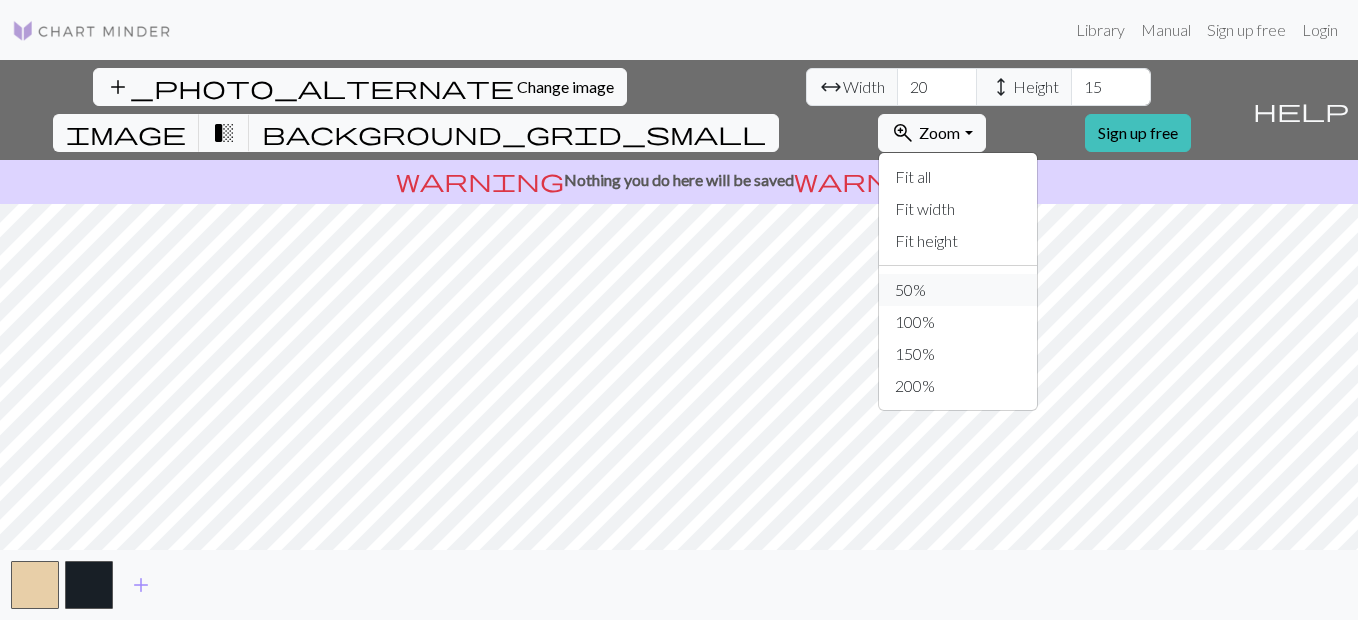 click on "50%" at bounding box center (958, 290) 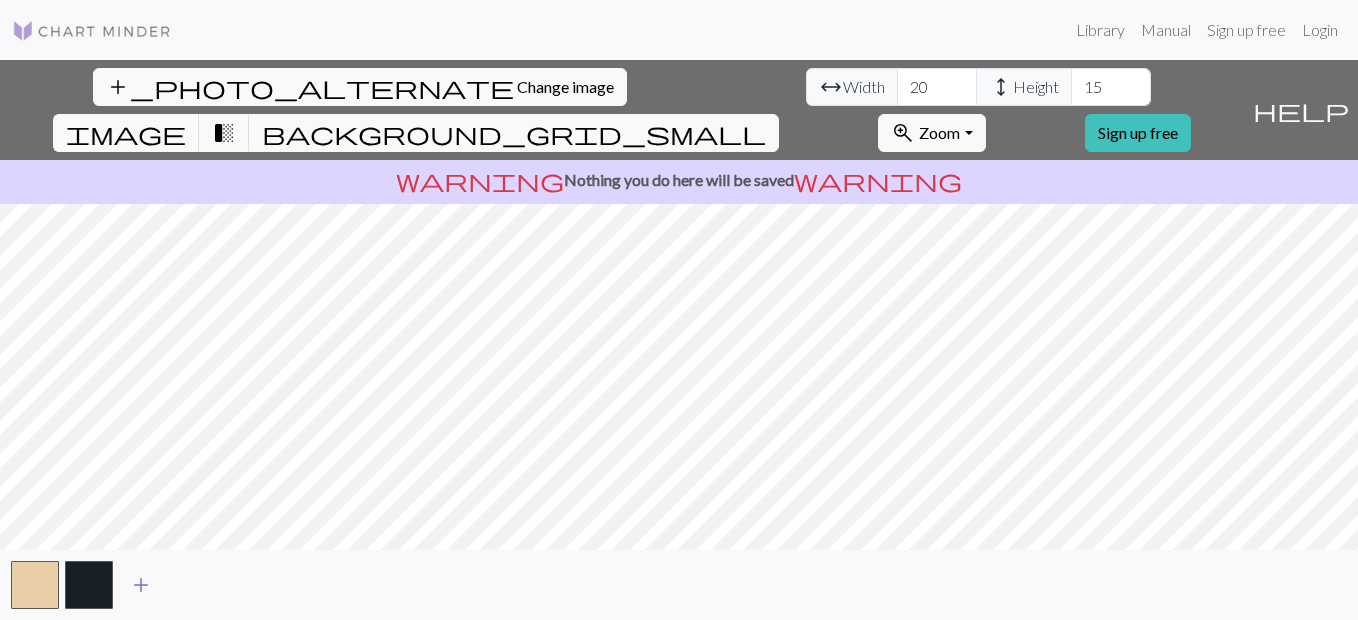 click on "add" at bounding box center [141, 585] 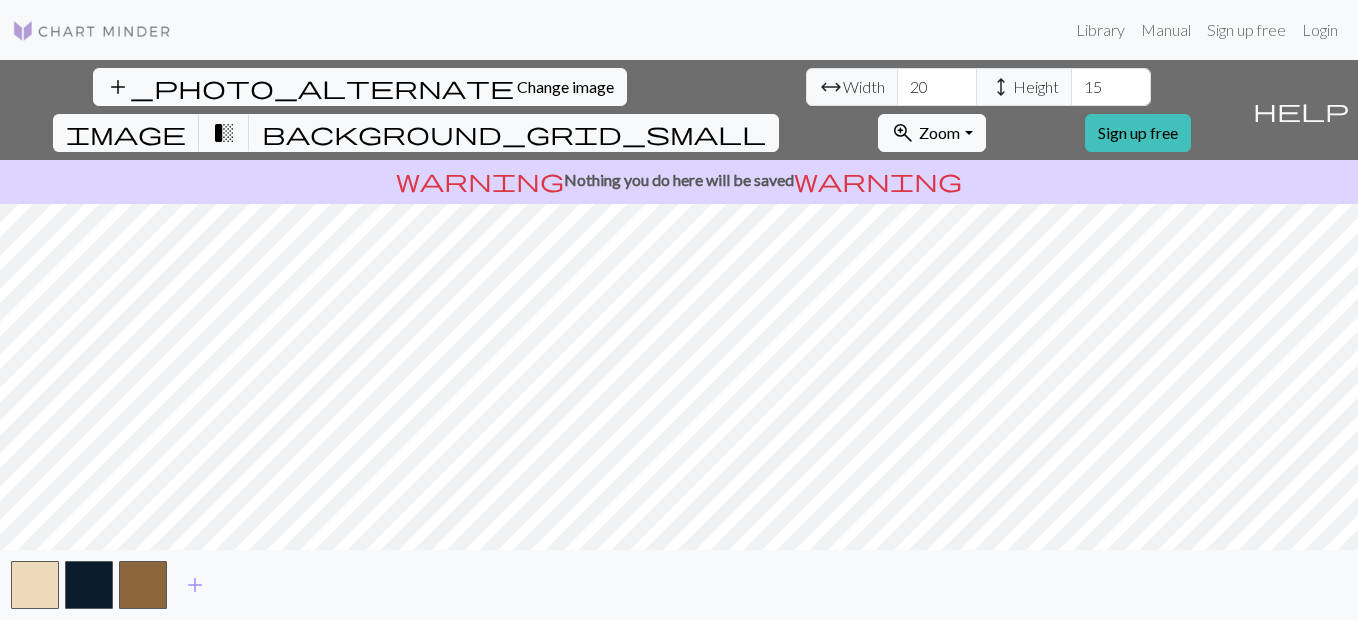 click on "add_photo_alternate   Change image arrow_range   Width 20 height   Height 15 image transition_fade background_grid_small zoom_in Zoom Zoom Fit all Fit width Fit height 50% 100% 150% 200% Sign up free" at bounding box center (622, 110) 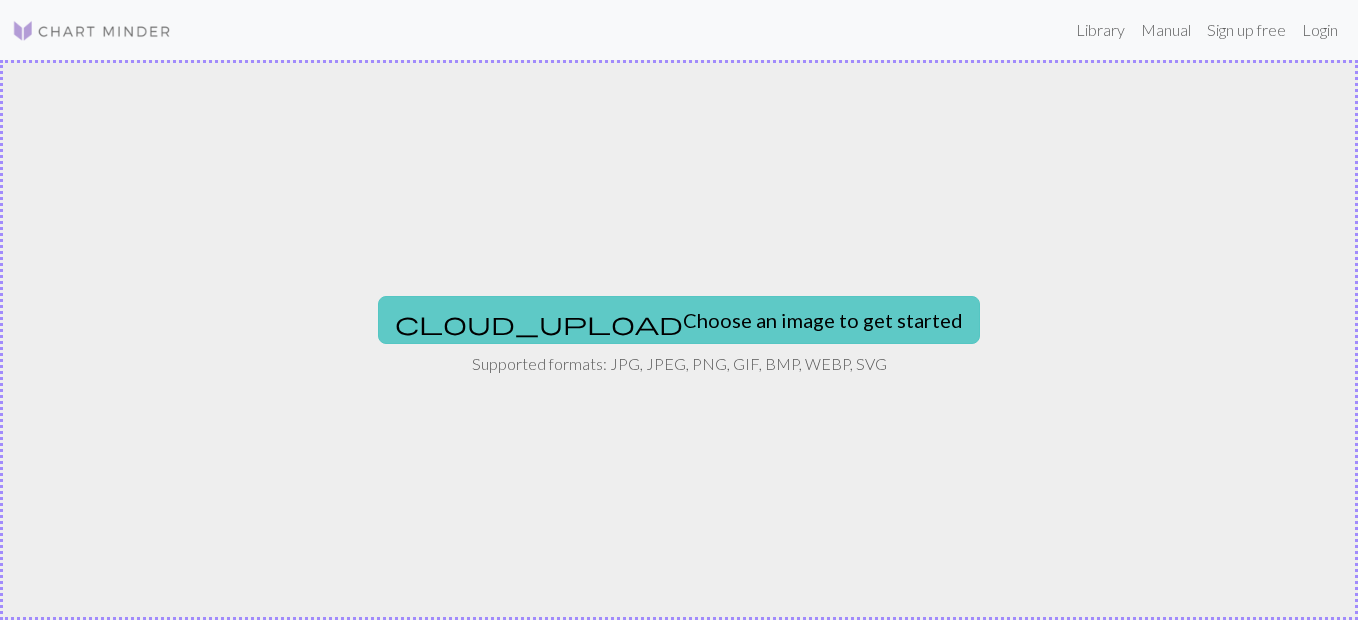 click on "cloud_upload  Choose an image to get started" at bounding box center (679, 320) 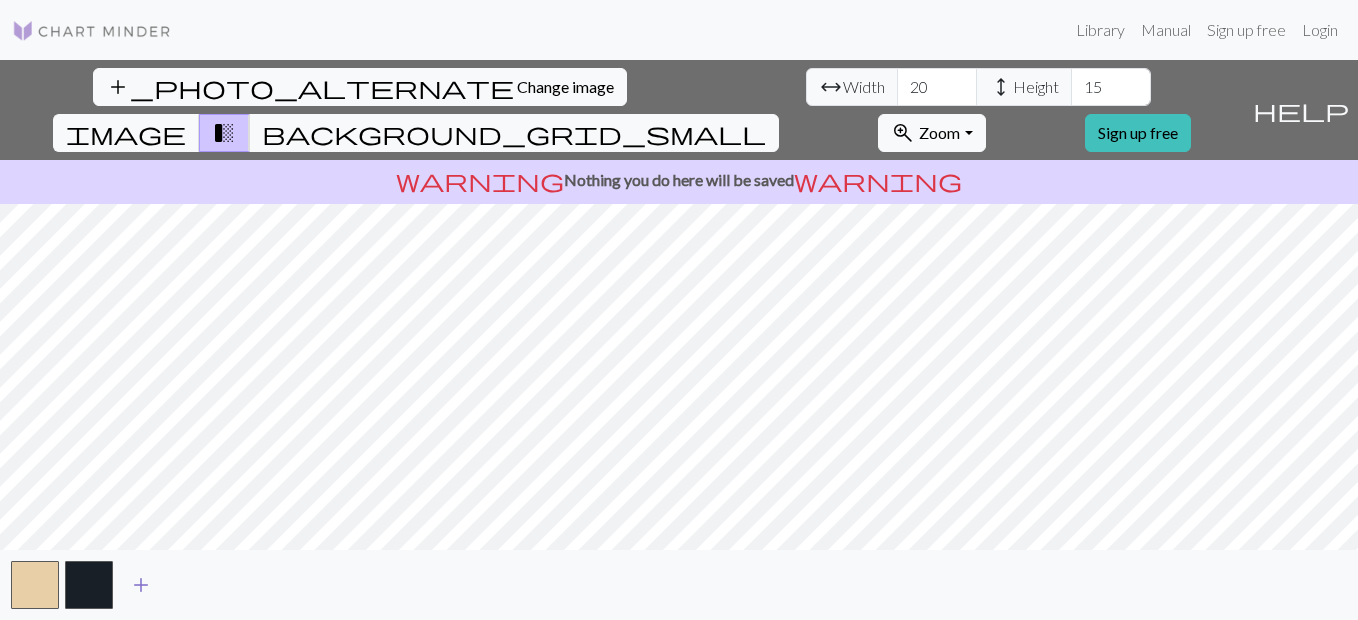 click on "add" at bounding box center (141, 585) 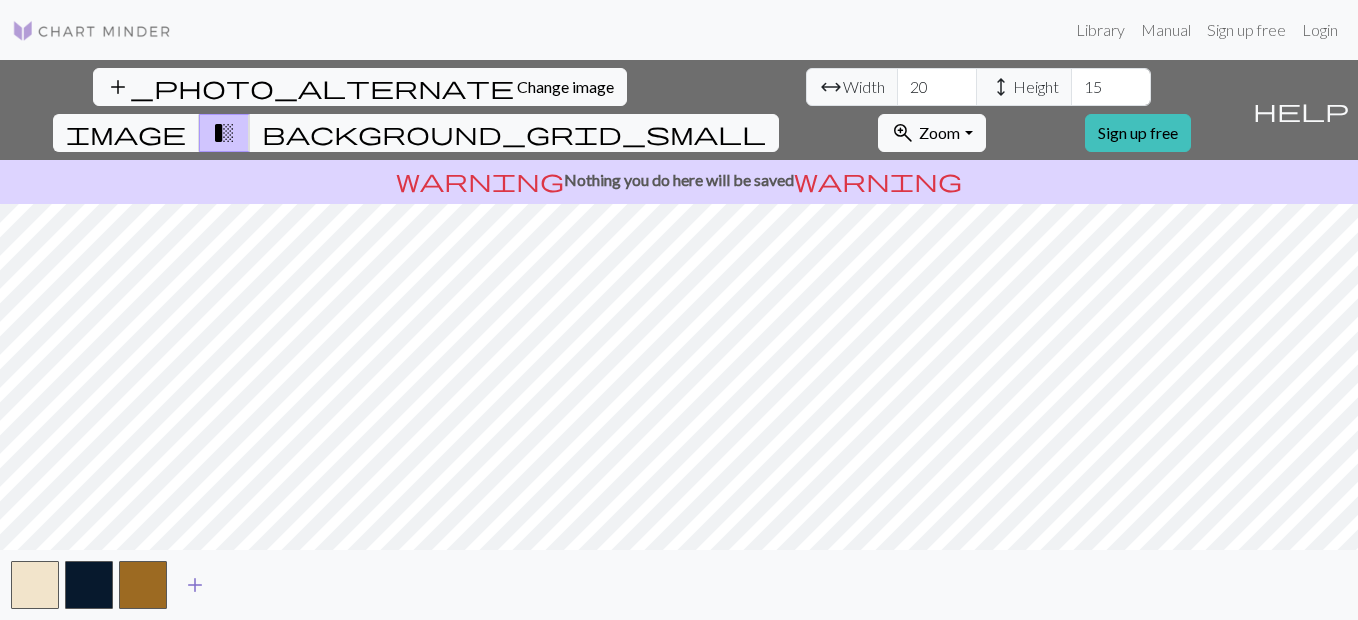 click at bounding box center (143, 585) 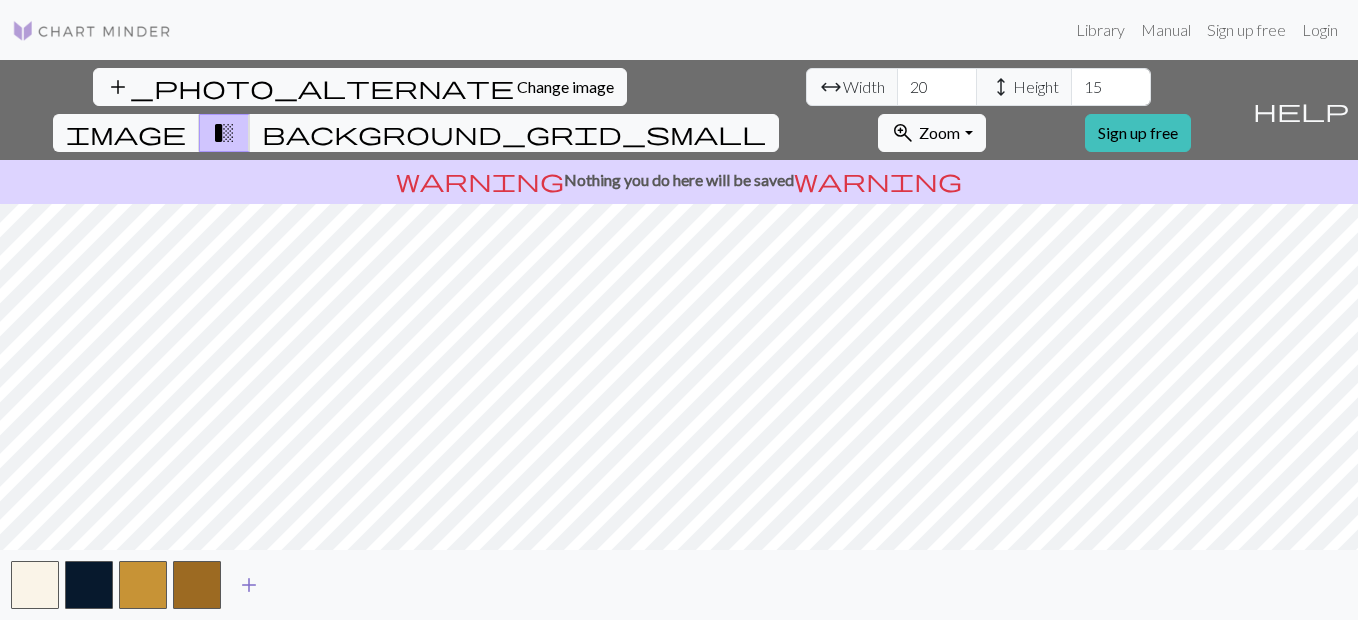click on "add" at bounding box center (249, 585) 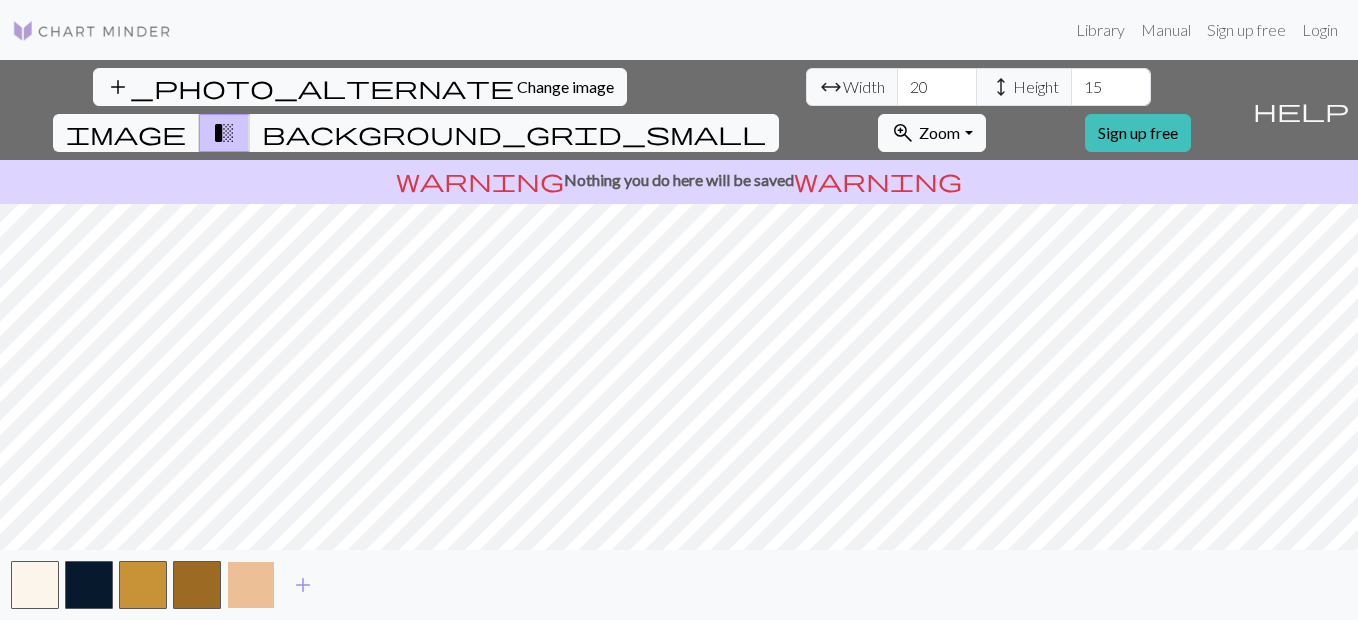 click at bounding box center [251, 585] 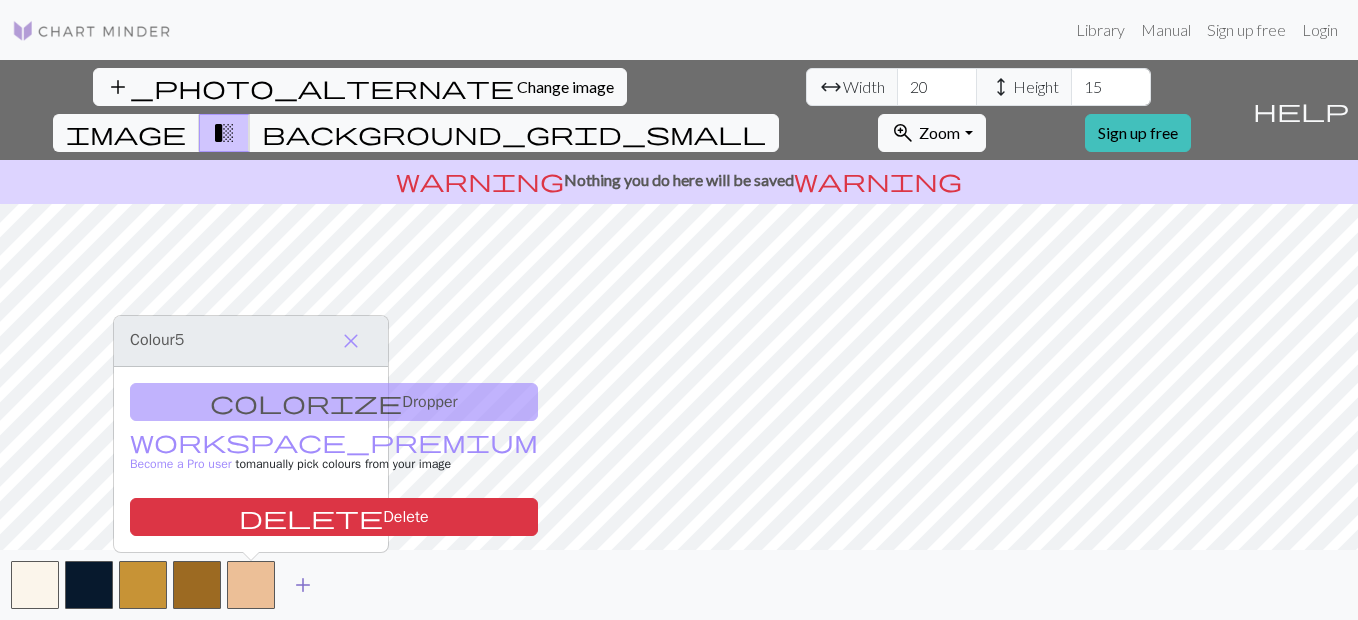 click on "add" at bounding box center (303, 585) 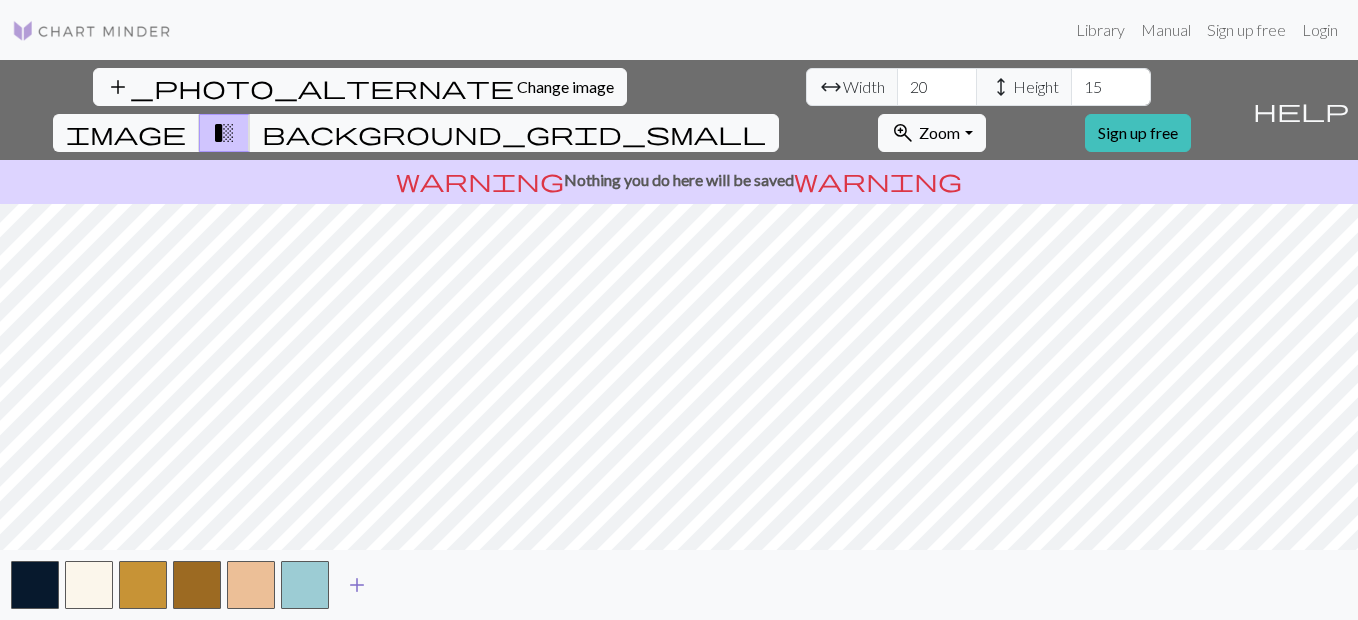 click at bounding box center [305, 585] 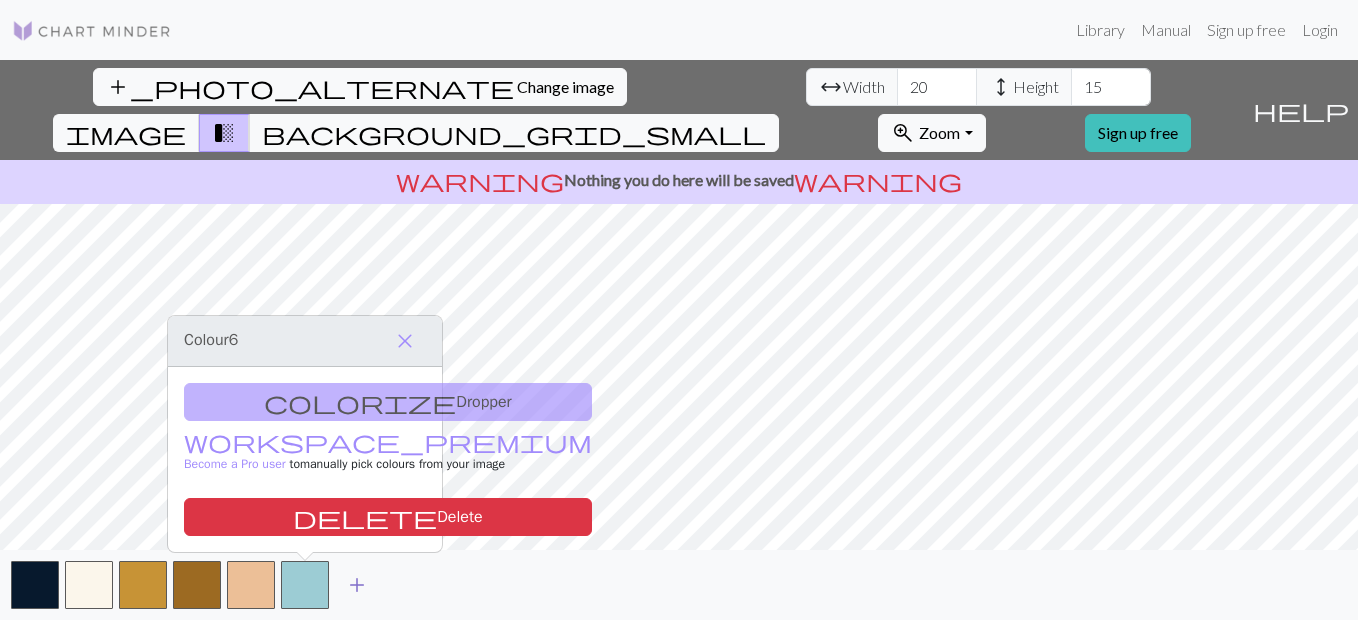 click on "add" at bounding box center (357, 585) 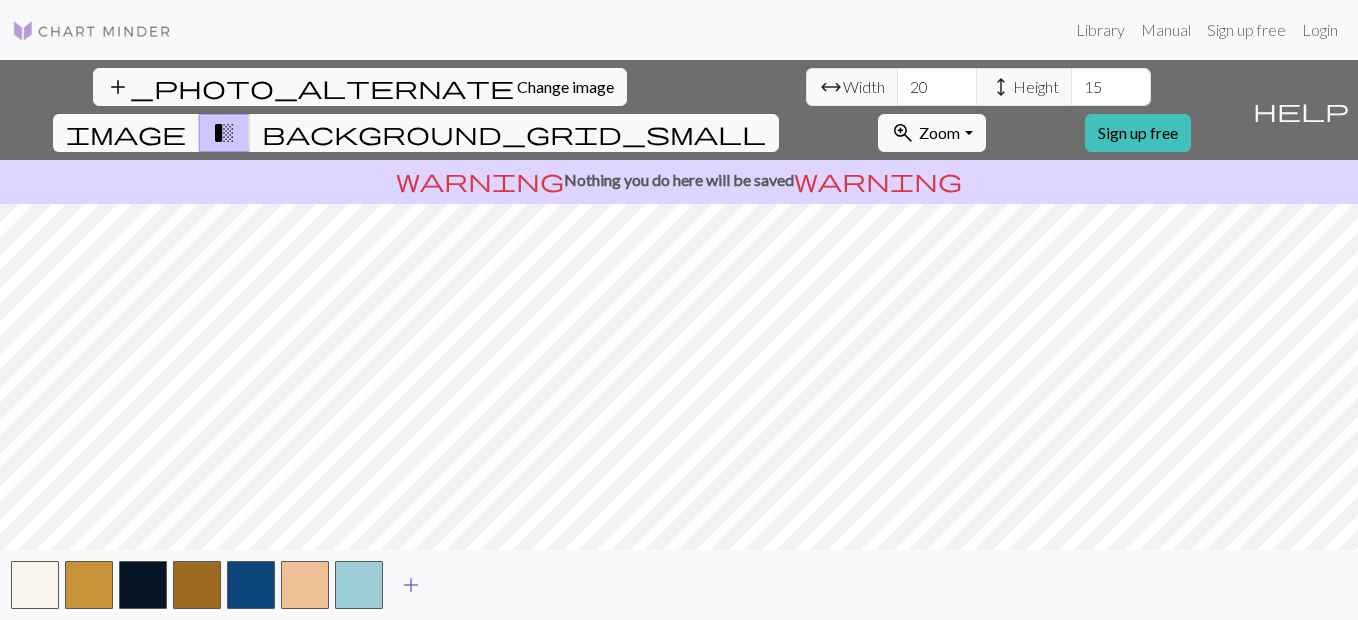 click on "add" at bounding box center [411, 585] 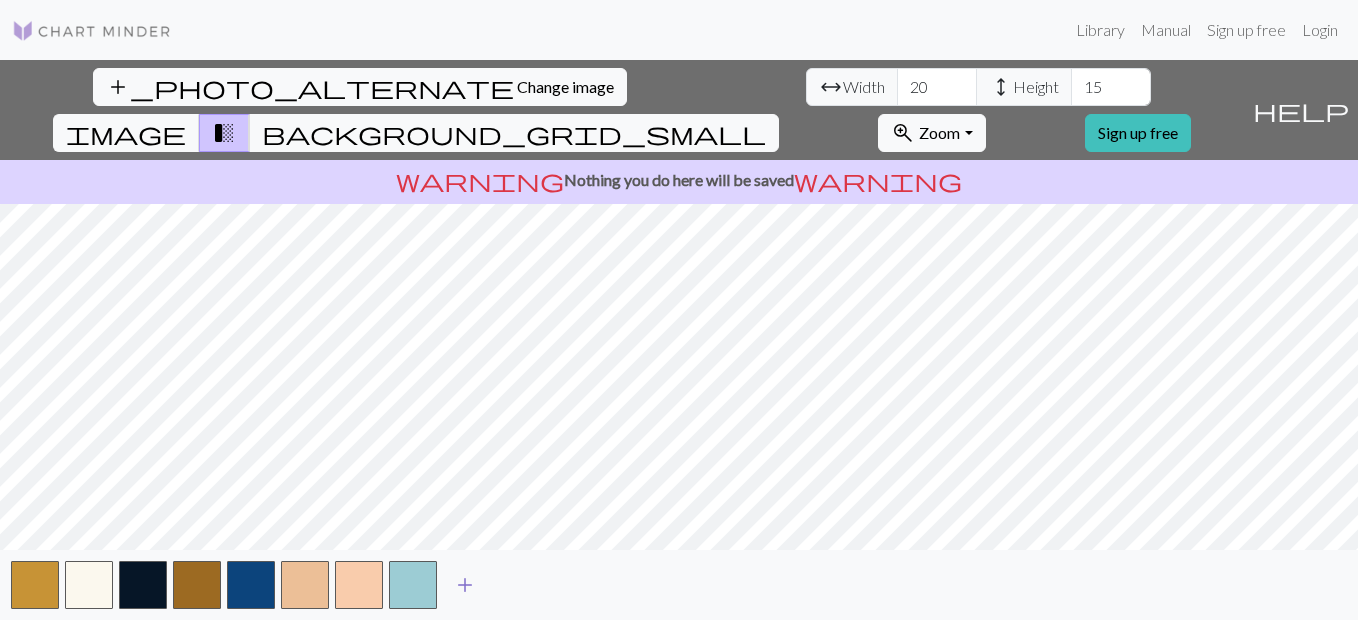 click at bounding box center [413, 585] 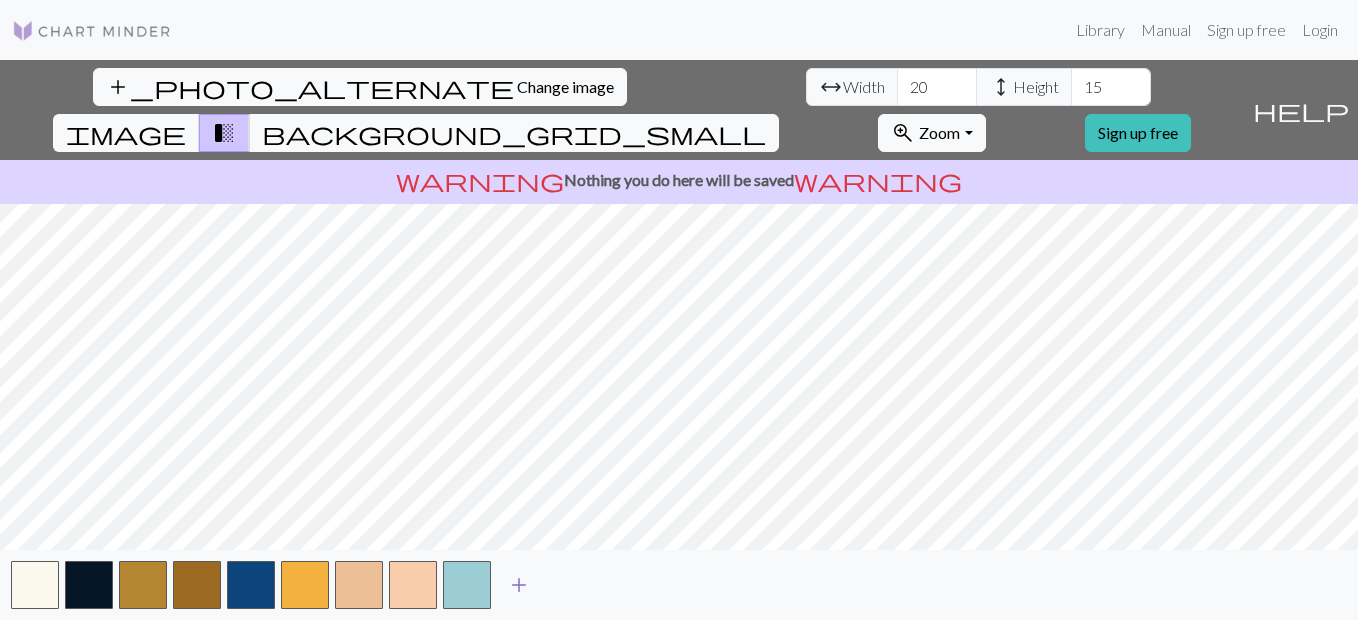 click on "add" at bounding box center [519, 585] 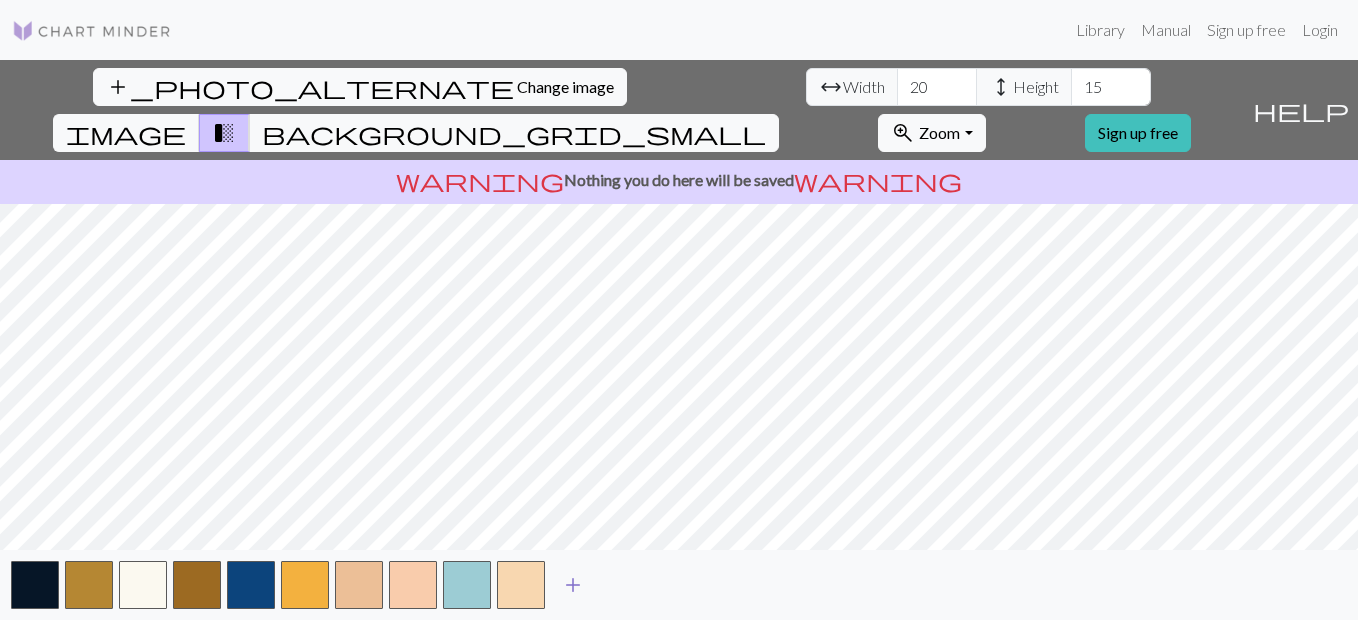 click on "add" at bounding box center (573, 585) 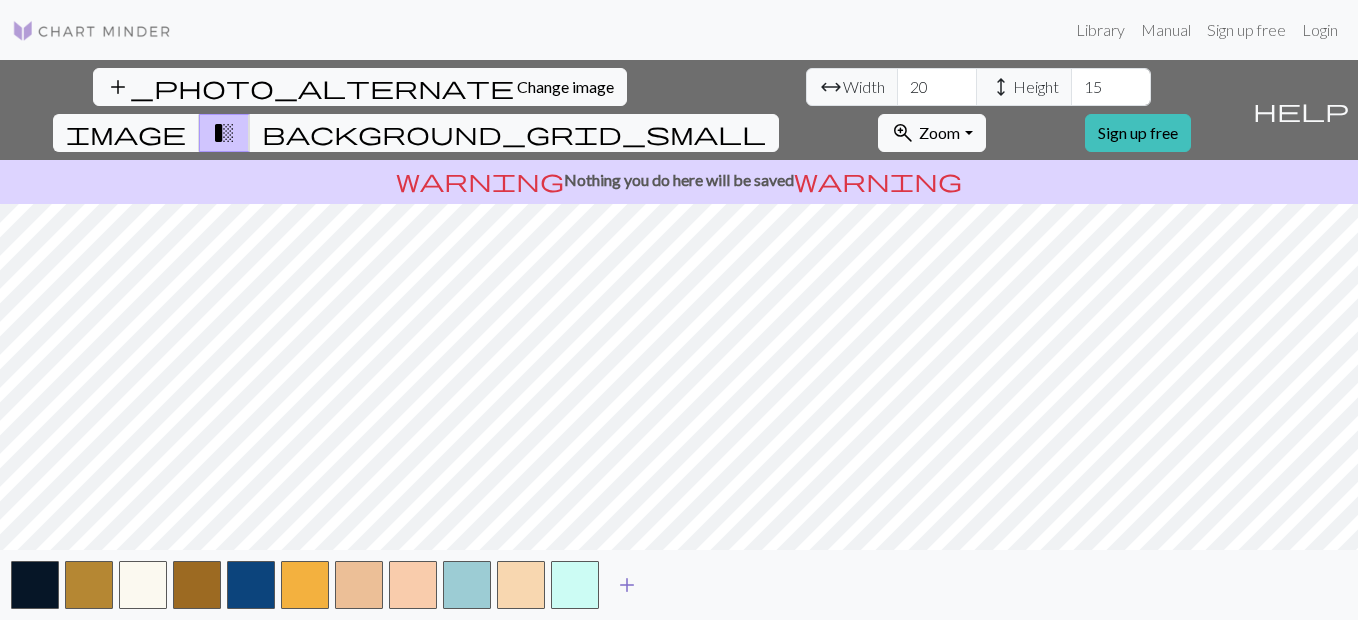 click at bounding box center [575, 585] 